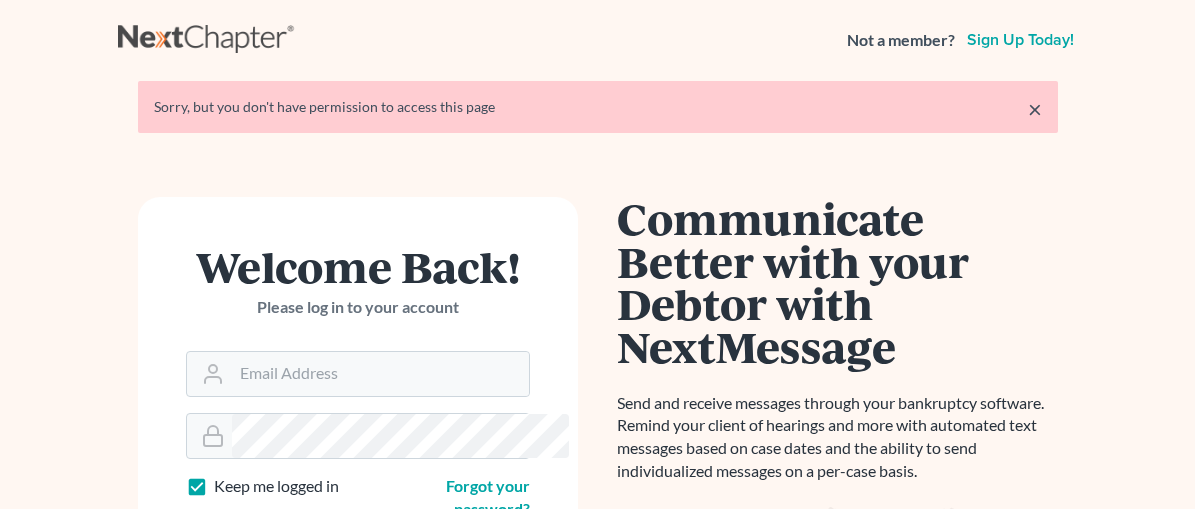 scroll, scrollTop: 0, scrollLeft: 0, axis: both 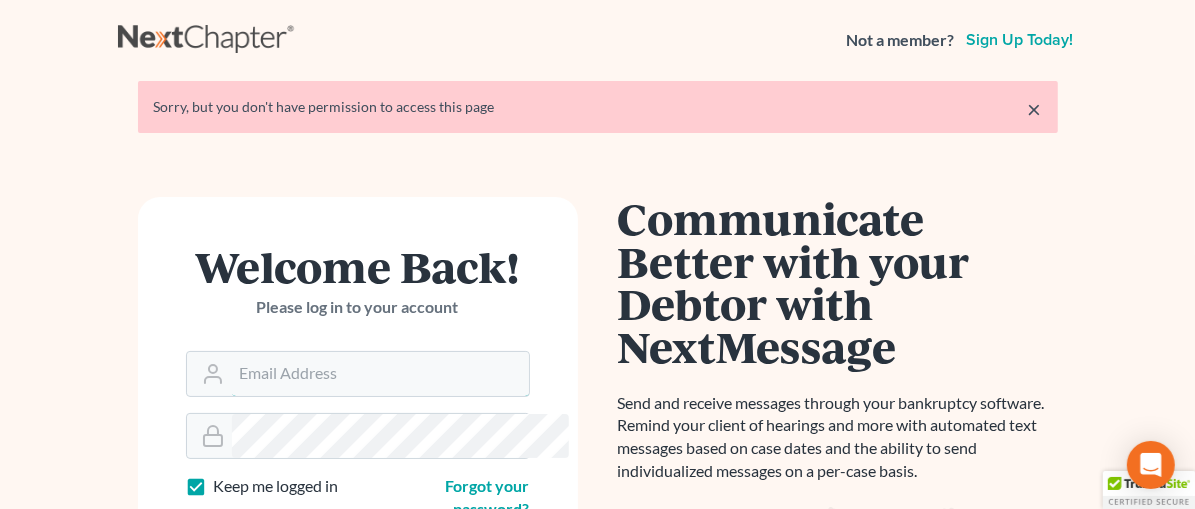 type on "tg@[example.com]" 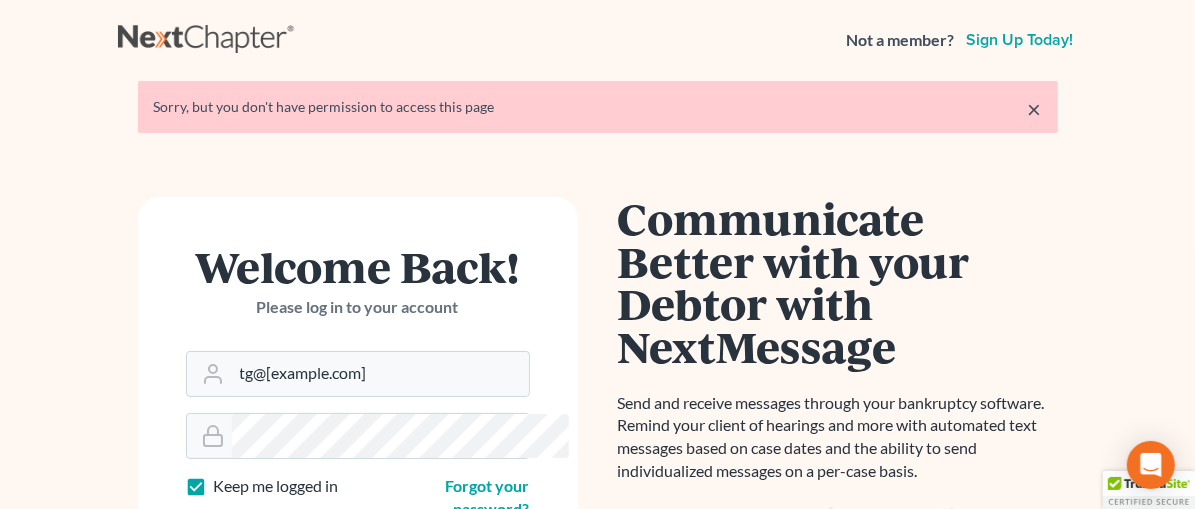 click on "×" at bounding box center (1035, 109) 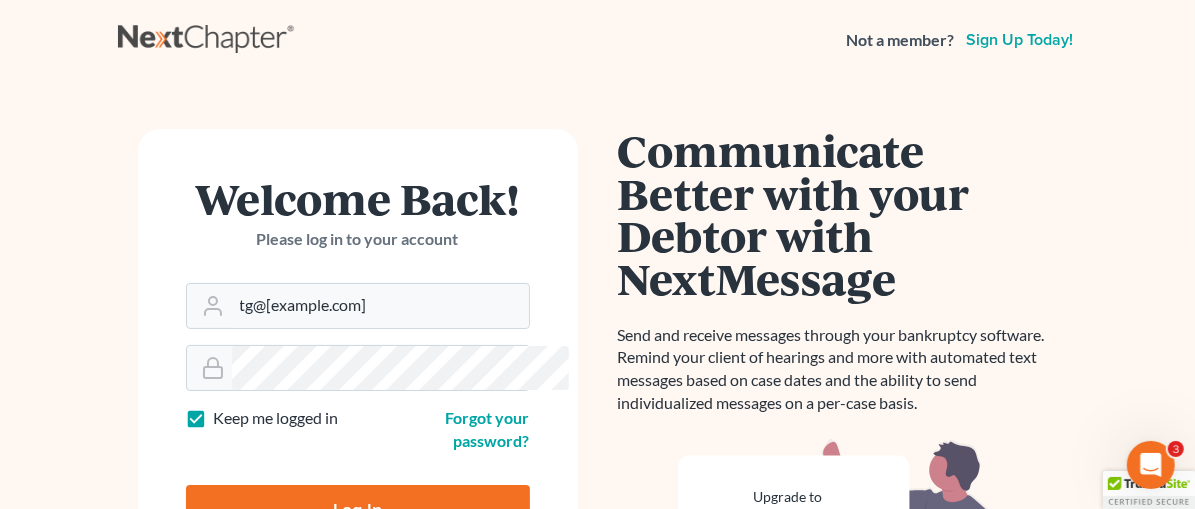 scroll, scrollTop: 0, scrollLeft: 0, axis: both 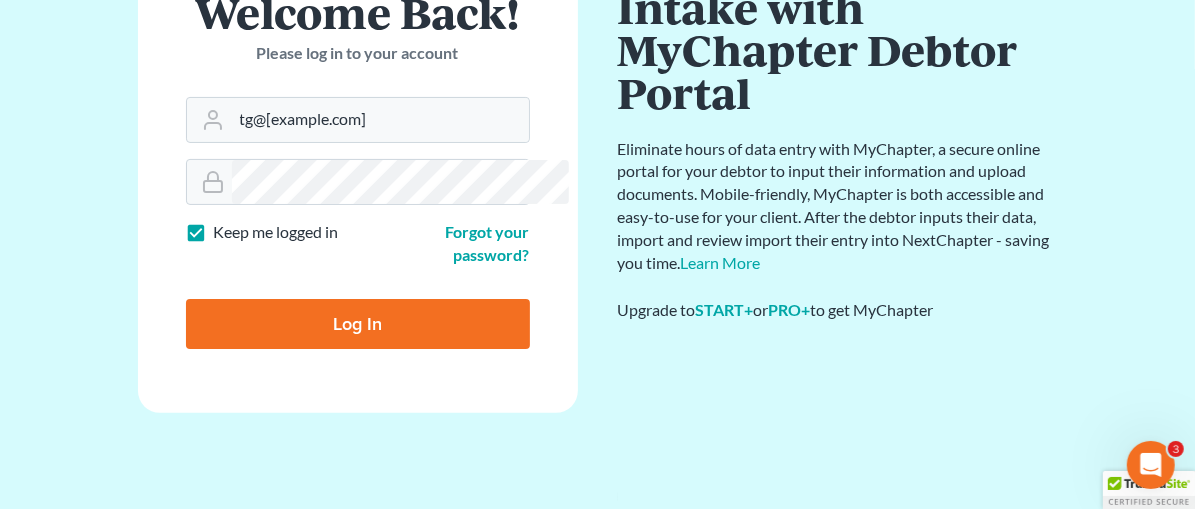 click on "Log In" at bounding box center (358, 324) 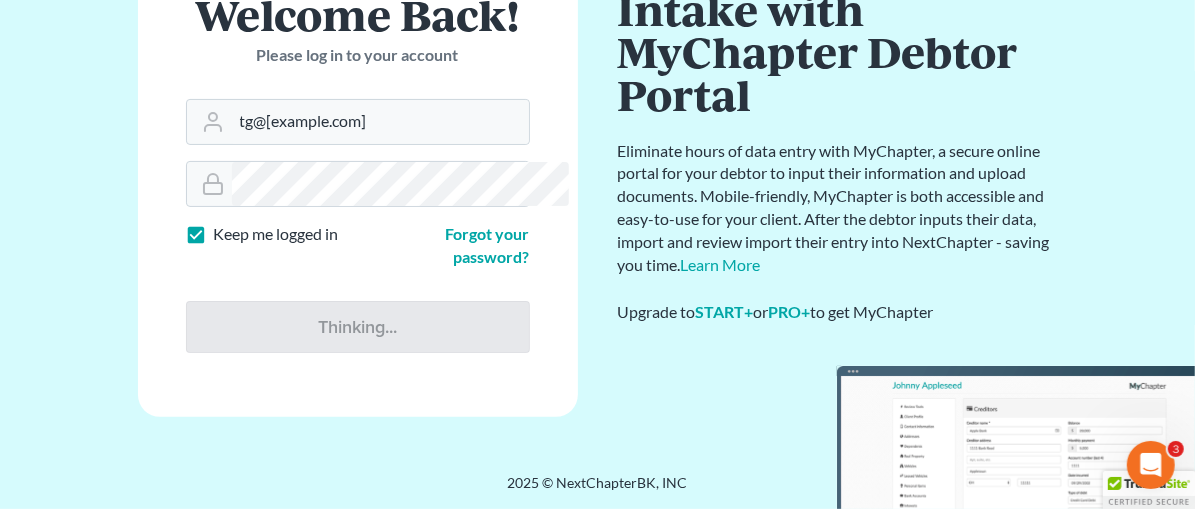 scroll, scrollTop: 183, scrollLeft: 0, axis: vertical 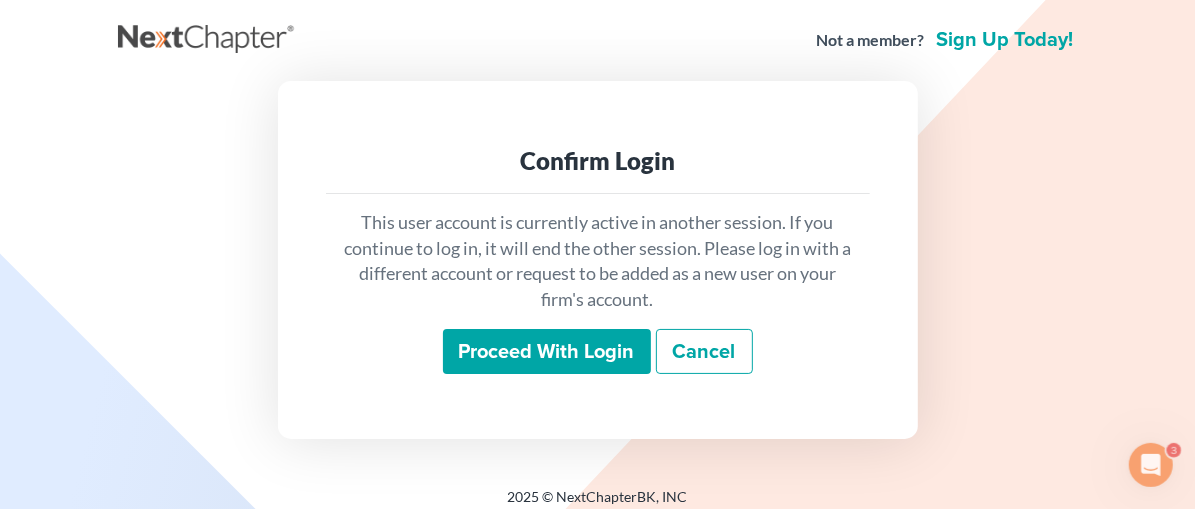 click on "Proceed with login" at bounding box center (547, 352) 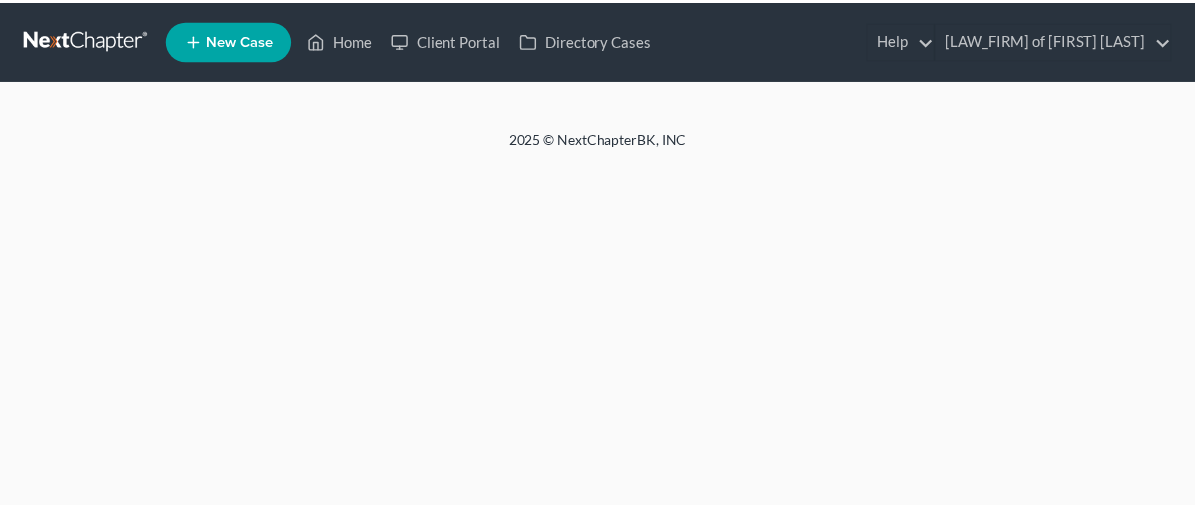 scroll, scrollTop: 0, scrollLeft: 0, axis: both 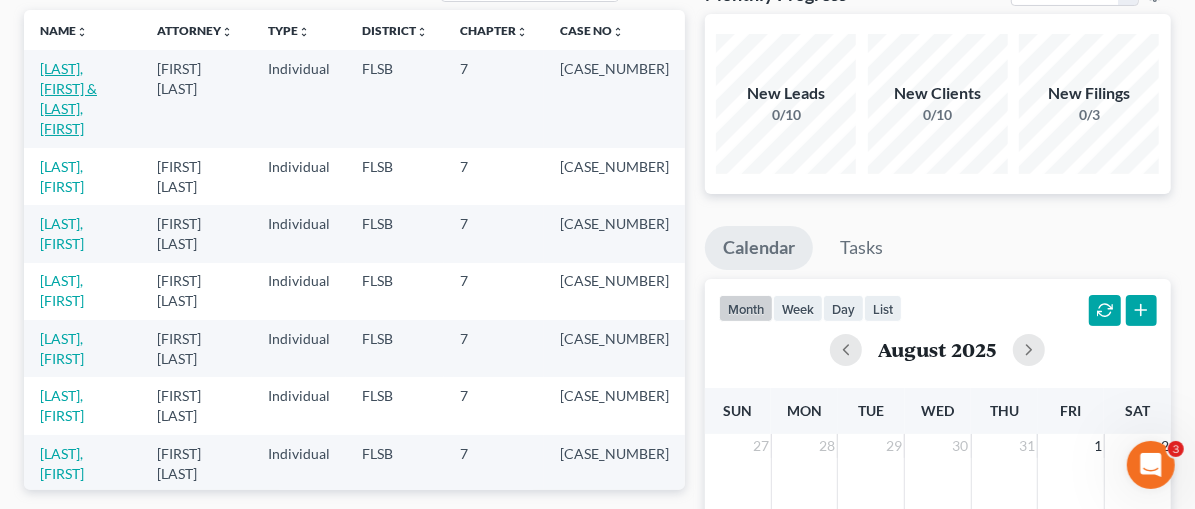 click on "Cedeno Velasquez, Juan Jose & Del Valle Sieber de Cedeno, Daricet" at bounding box center [68, 98] 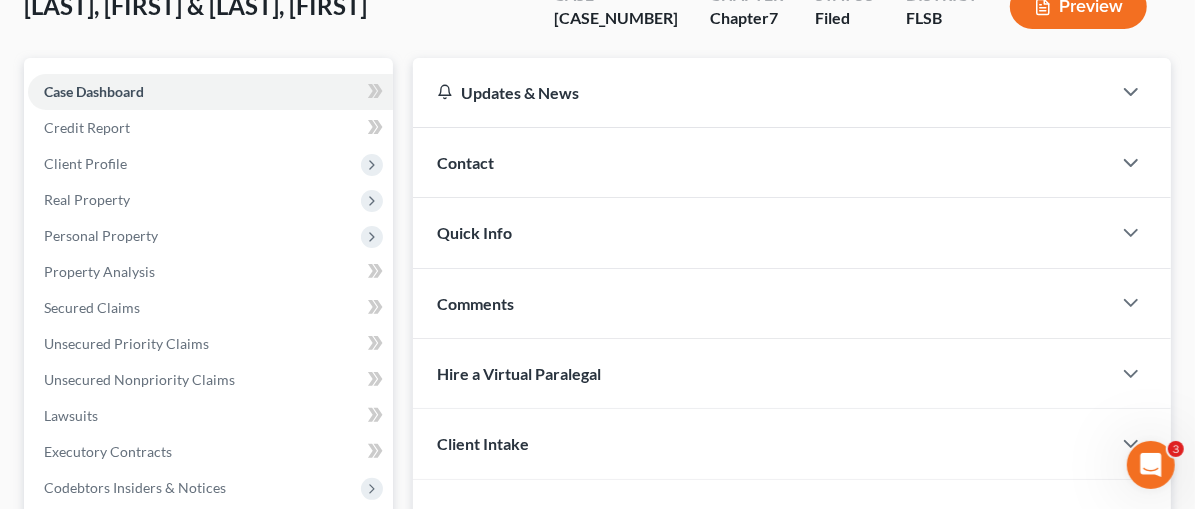 scroll, scrollTop: 173, scrollLeft: 0, axis: vertical 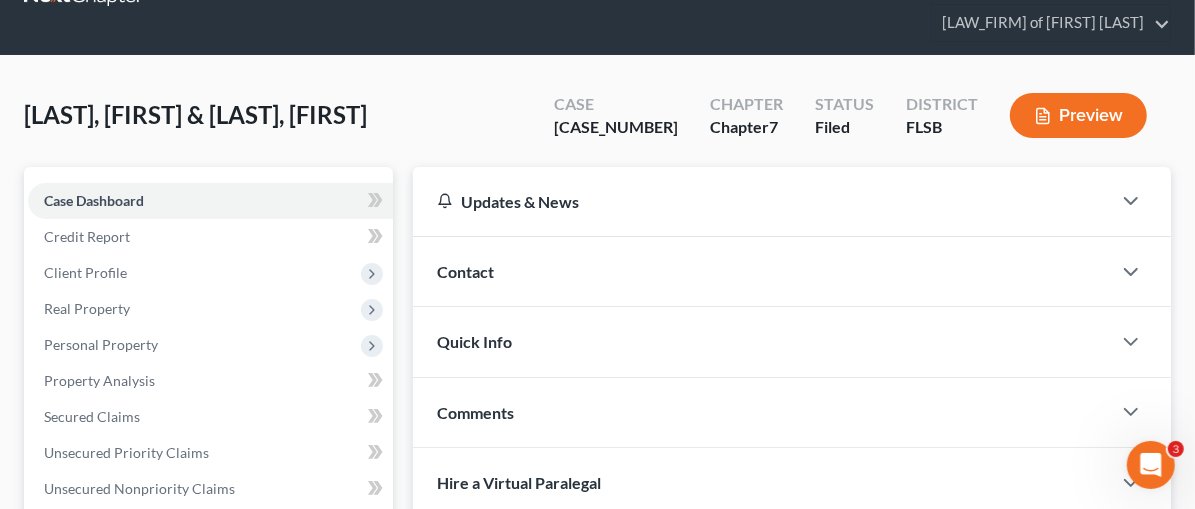 click on "Preview" at bounding box center [1078, 115] 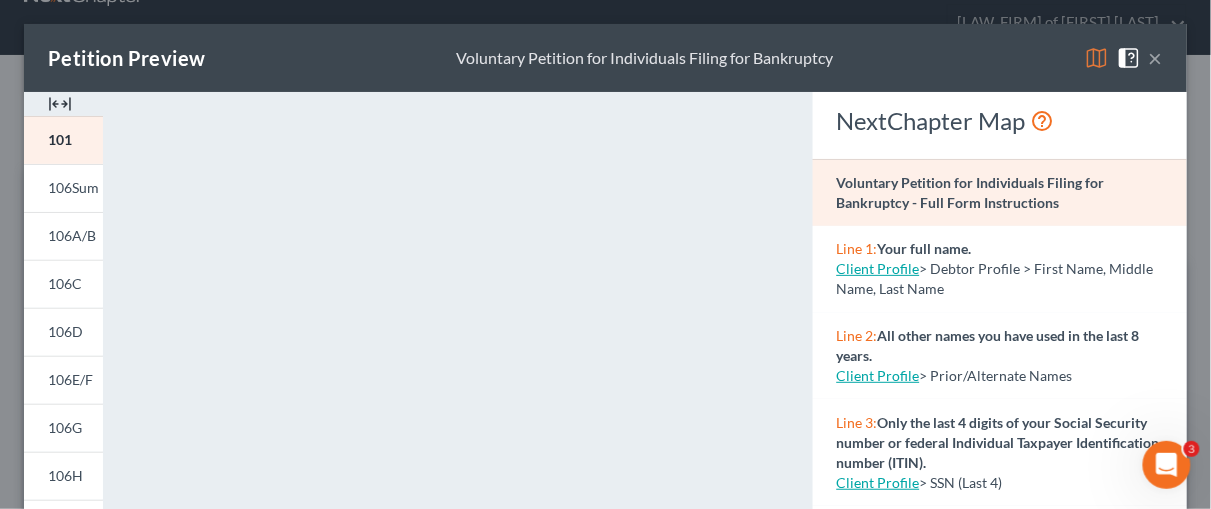 click at bounding box center (60, 104) 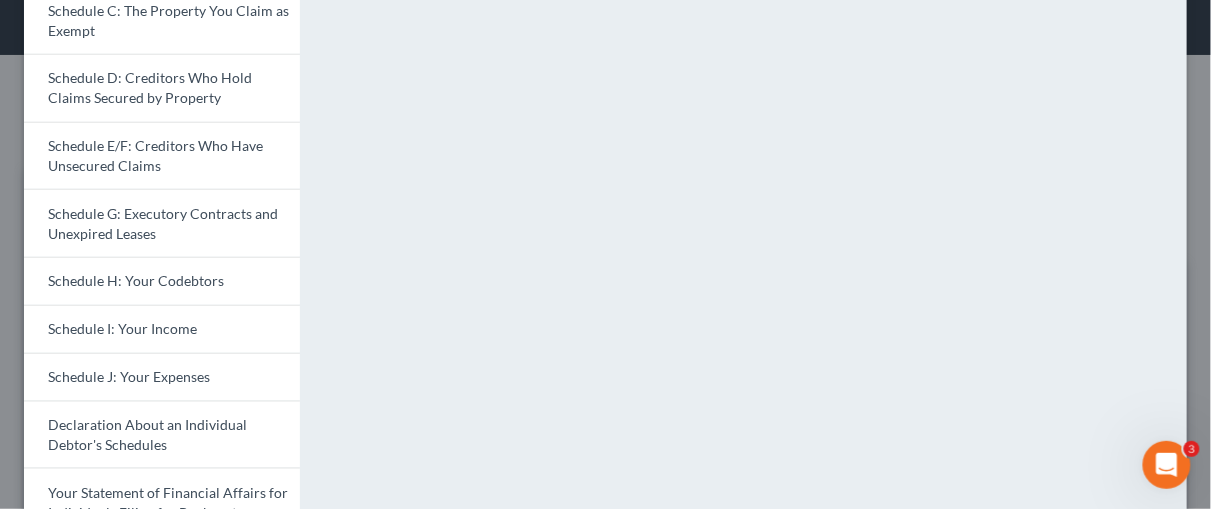 scroll, scrollTop: 291, scrollLeft: 0, axis: vertical 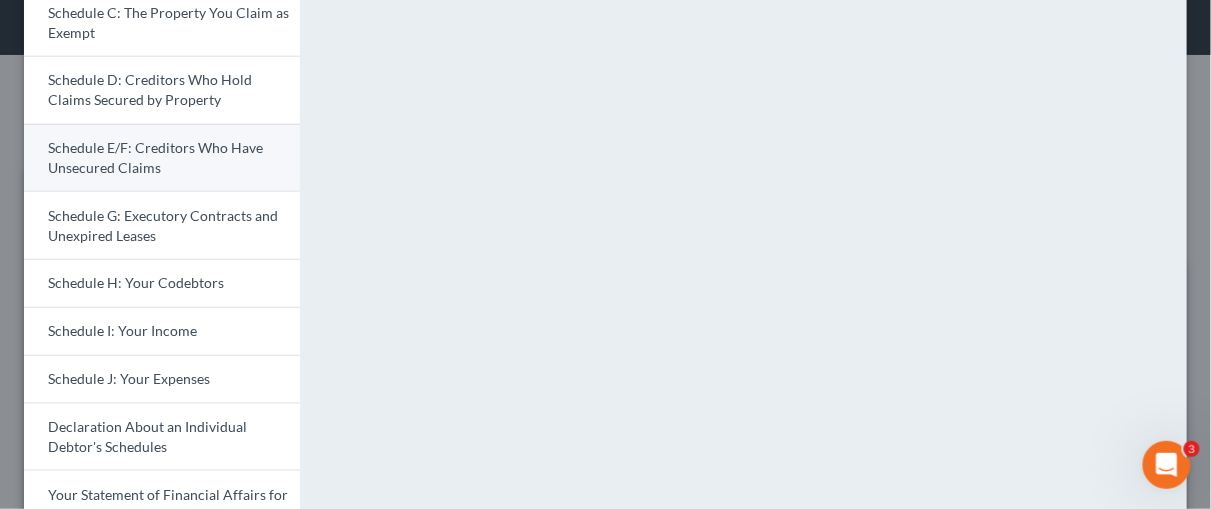 click on "Schedule E/F: Creditors Who Have Unsecured Claims" at bounding box center (155, 157) 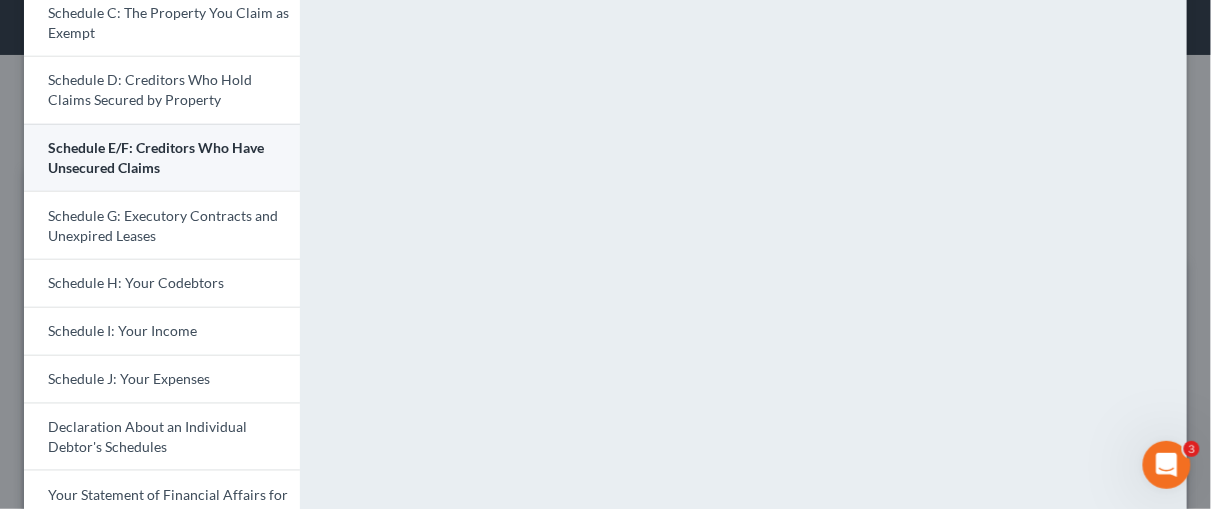 click on "Schedule E/F: Creditors Who Have Unsecured Claims" at bounding box center (156, 157) 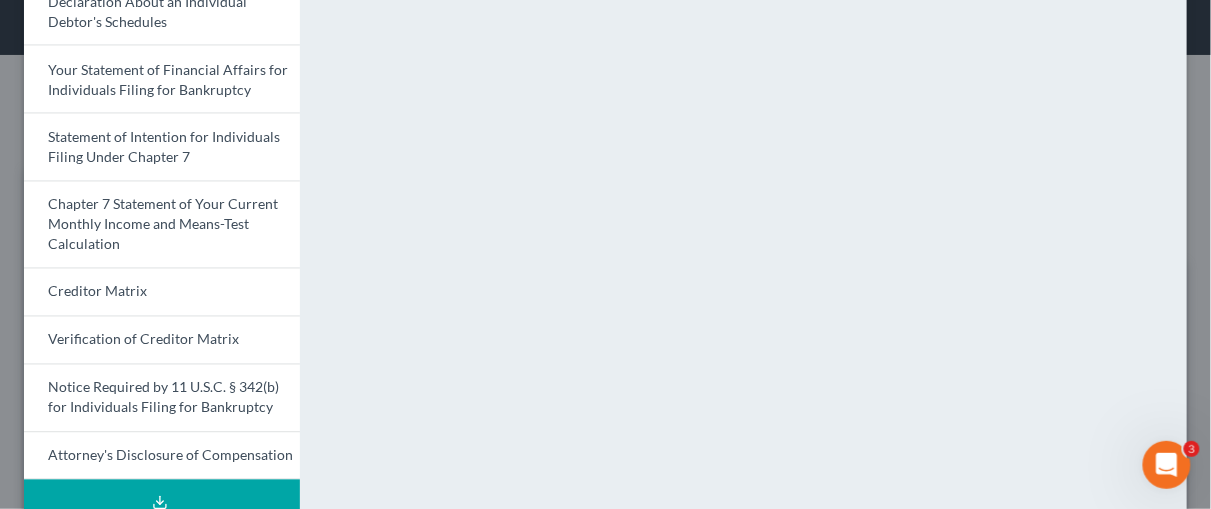scroll, scrollTop: 766, scrollLeft: 0, axis: vertical 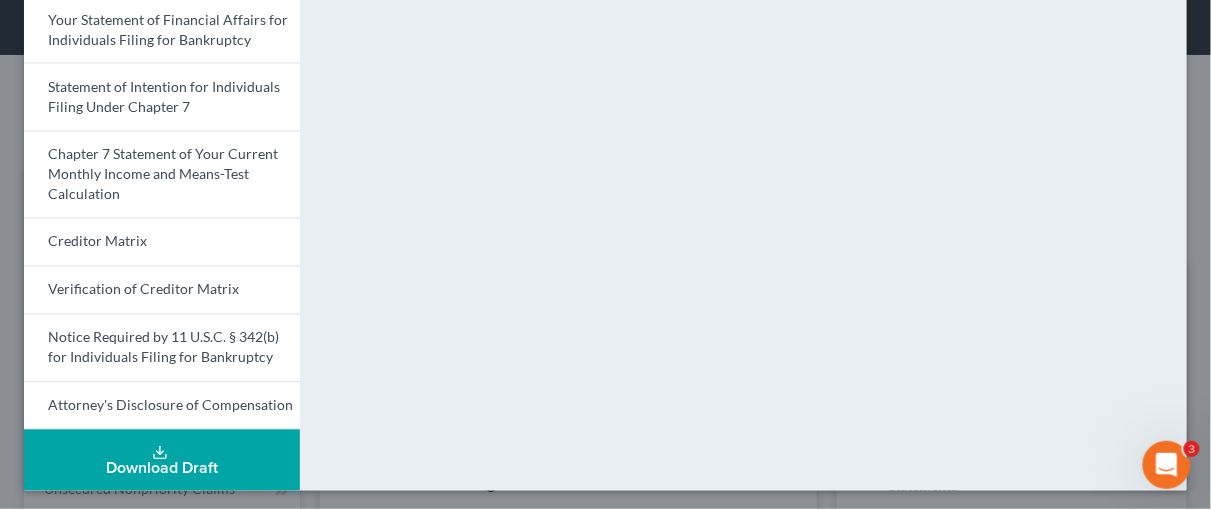 drag, startPoint x: 1202, startPoint y: 237, endPoint x: 30, endPoint y: 14, distance: 1193.0269 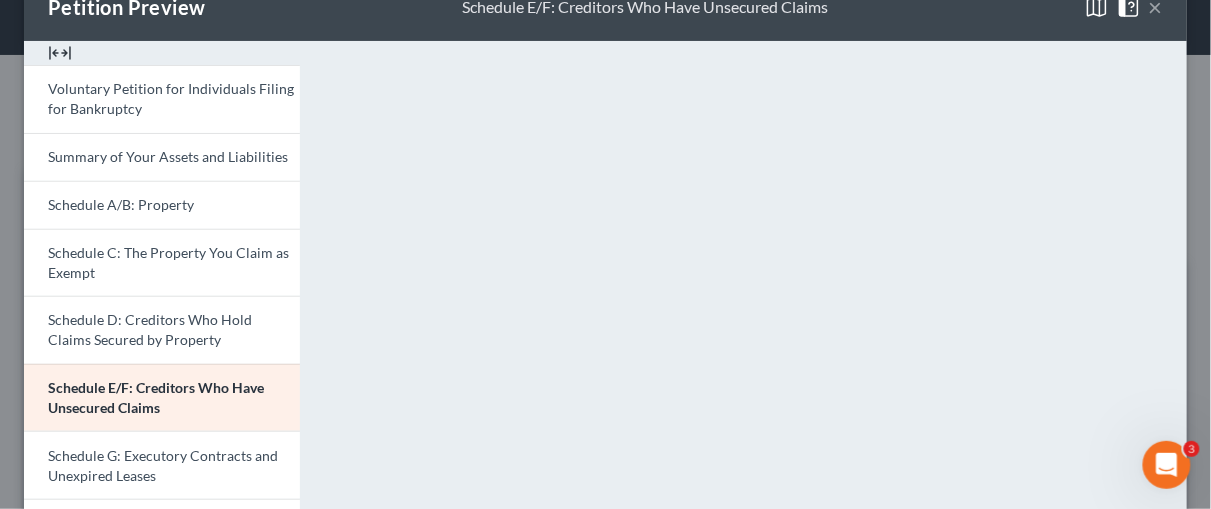 scroll, scrollTop: 0, scrollLeft: 0, axis: both 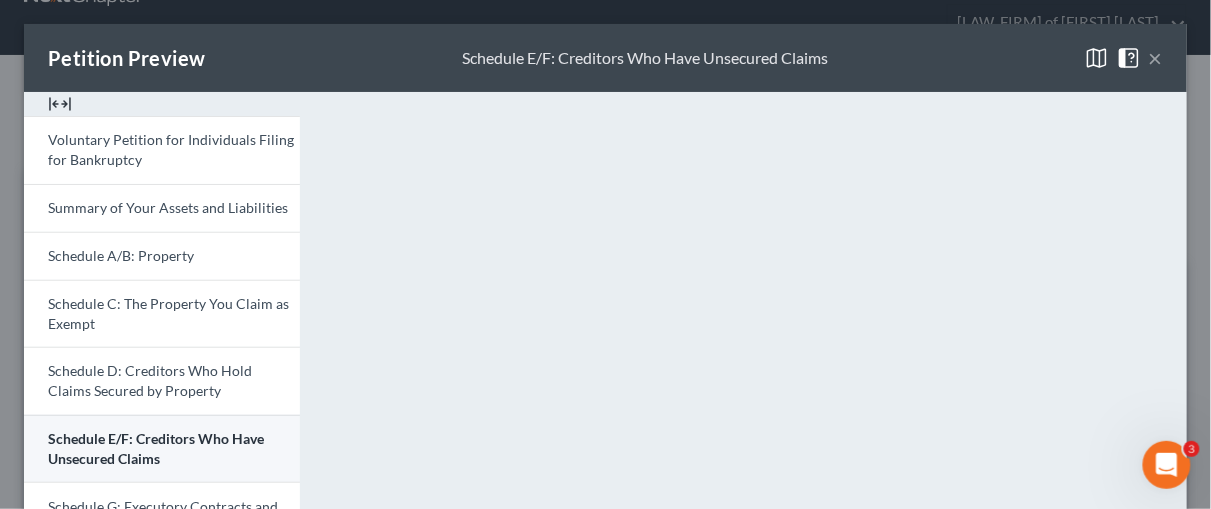 click on "Schedule E/F: Creditors Who Have Unsecured Claims" at bounding box center [156, 448] 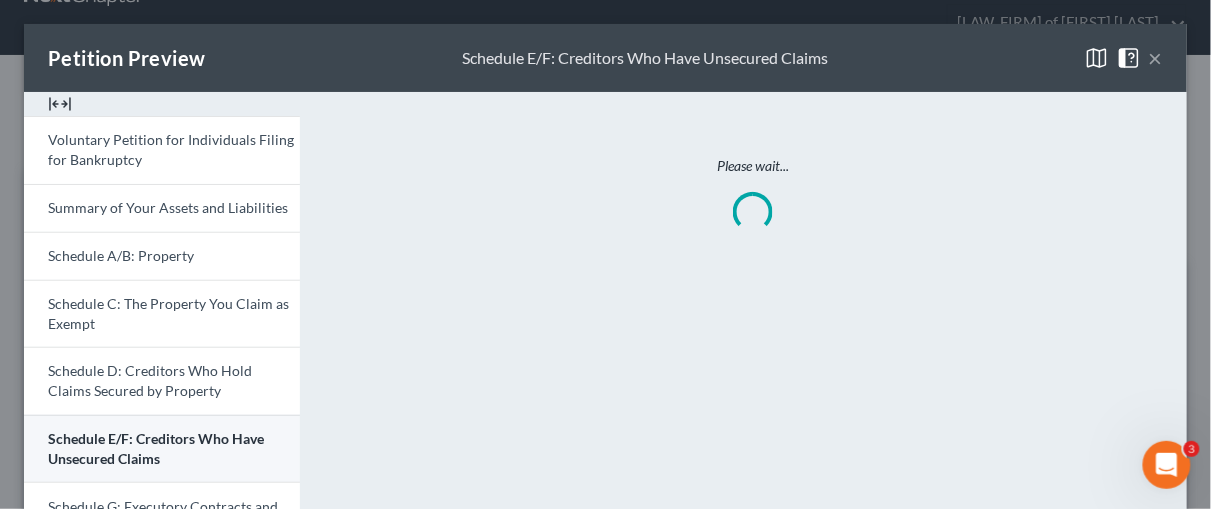 click on "Schedule E/F: Creditors Who Have Unsecured Claims" at bounding box center [156, 448] 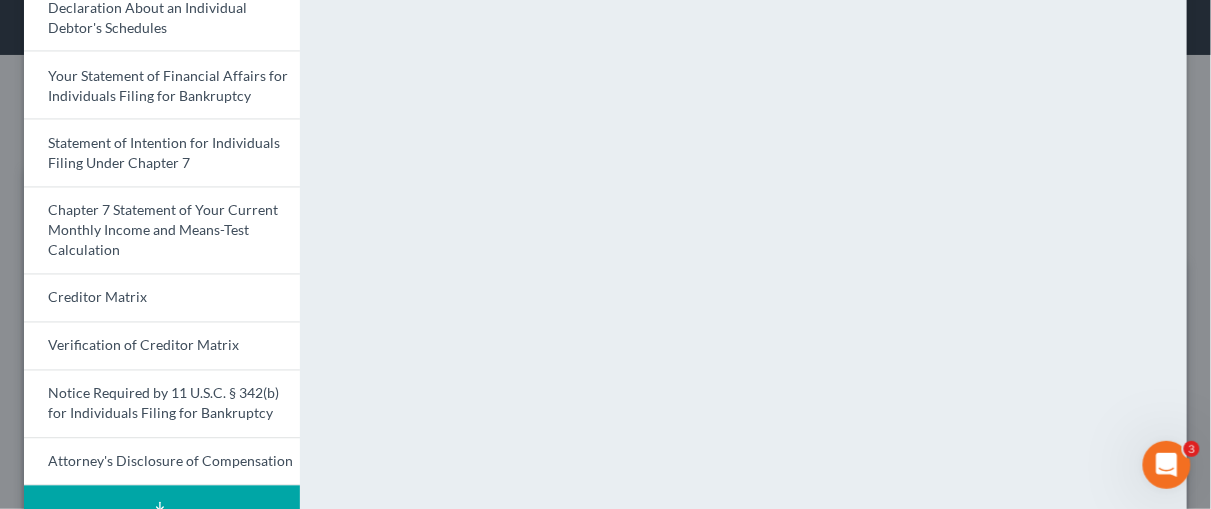 scroll, scrollTop: 766, scrollLeft: 0, axis: vertical 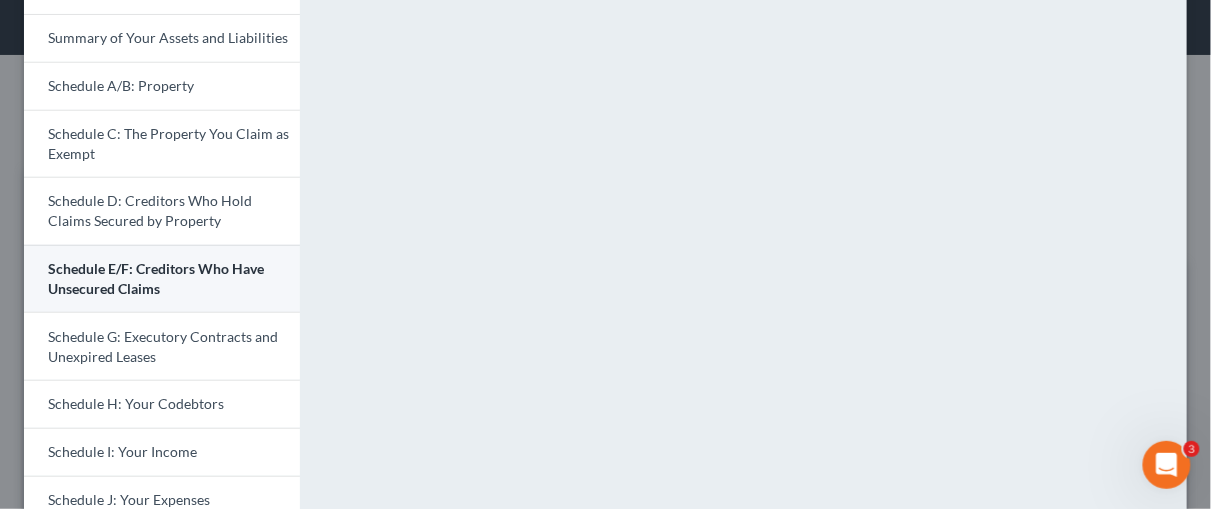 click on "Schedule E/F: Creditors Who Have Unsecured Claims" at bounding box center (156, 278) 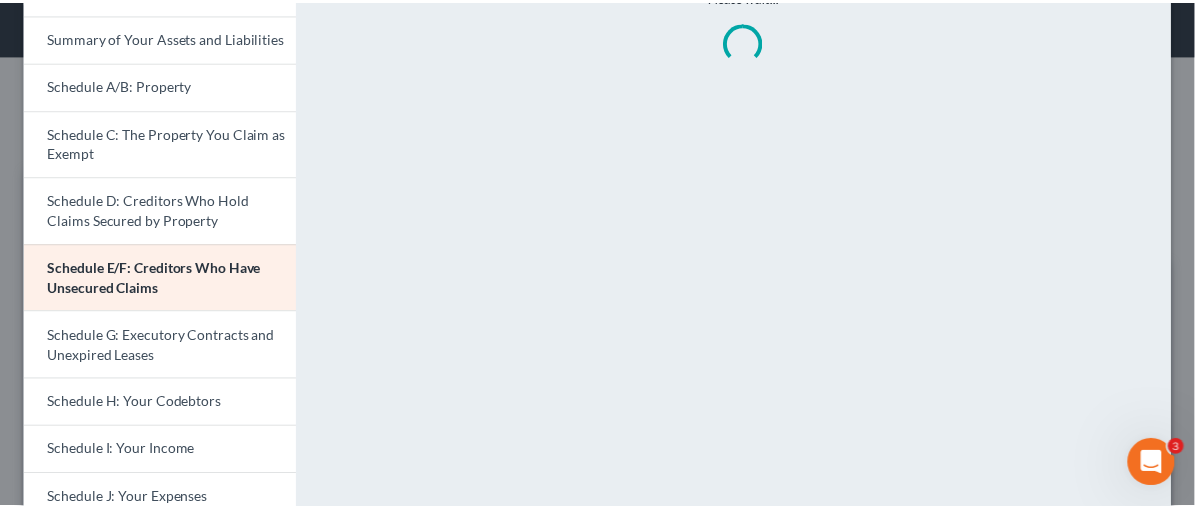 scroll, scrollTop: 0, scrollLeft: 0, axis: both 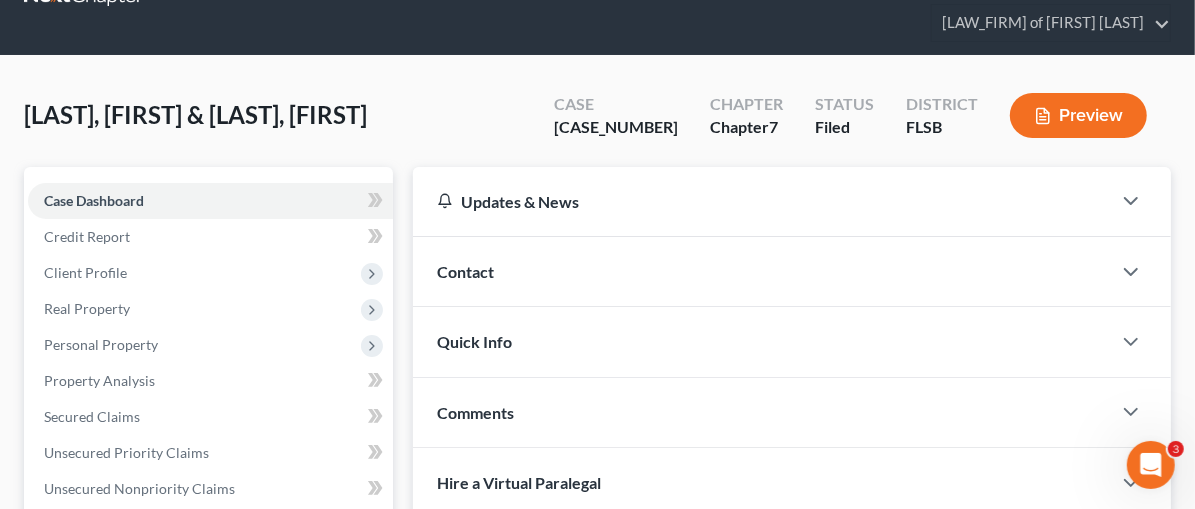 drag, startPoint x: 1199, startPoint y: 226, endPoint x: 1146, endPoint y: 545, distance: 323.37286 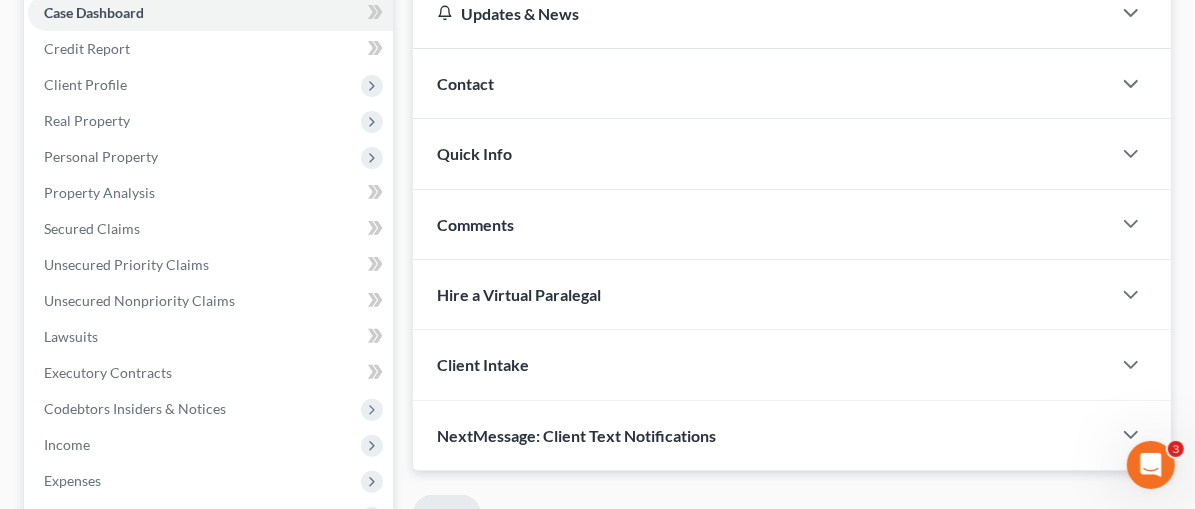scroll, scrollTop: 247, scrollLeft: 0, axis: vertical 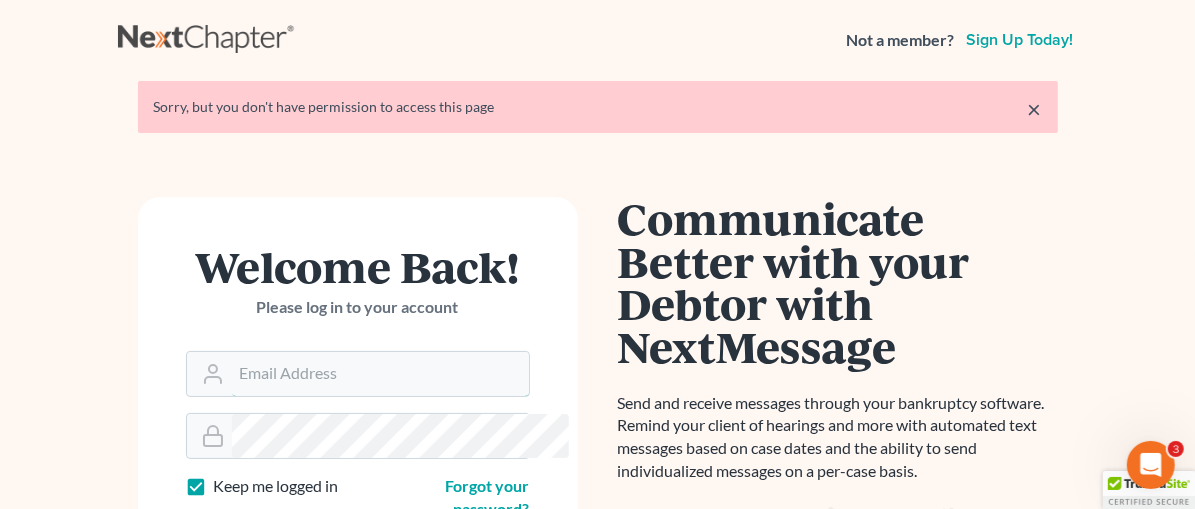 type on "[EMAIL]" 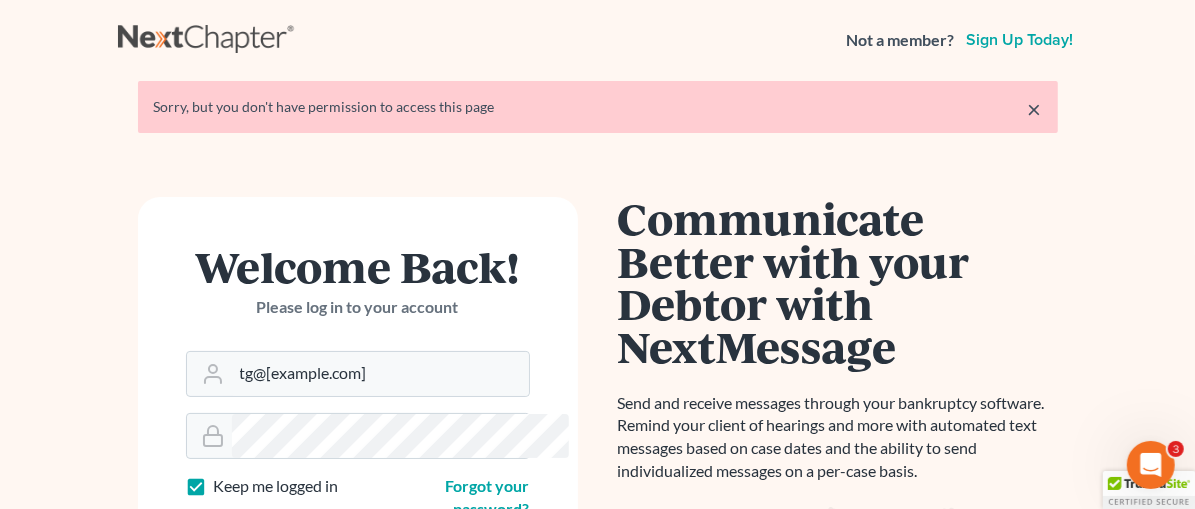 click on "×" at bounding box center (1035, 109) 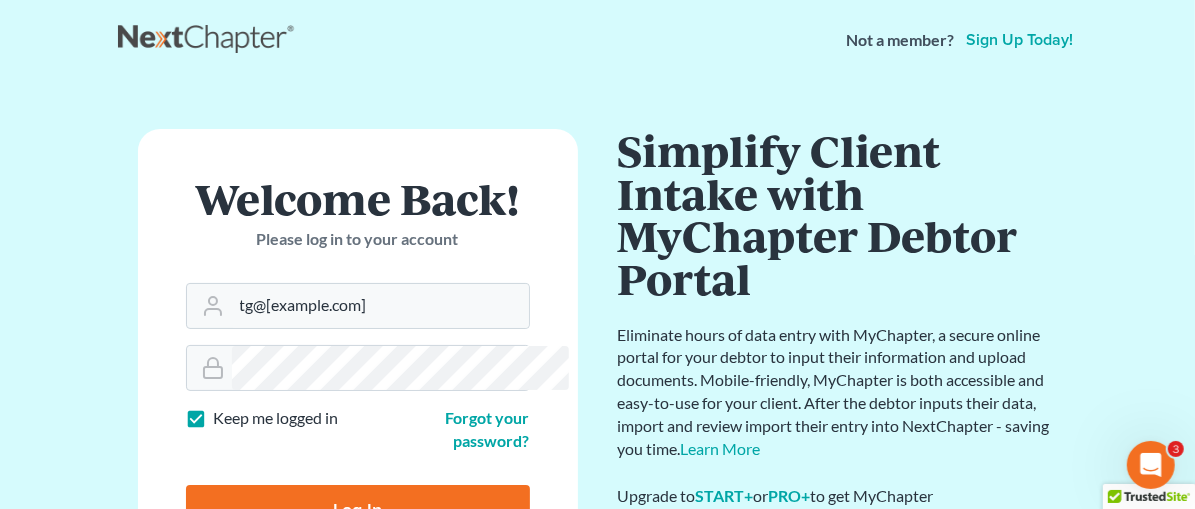 click on "Log In" at bounding box center (358, 510) 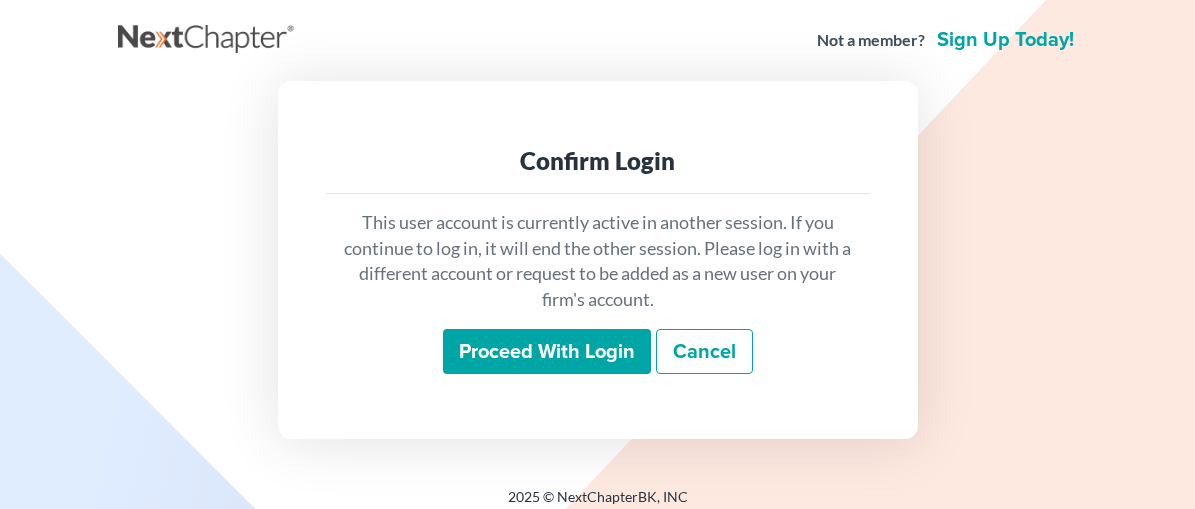 scroll, scrollTop: 0, scrollLeft: 0, axis: both 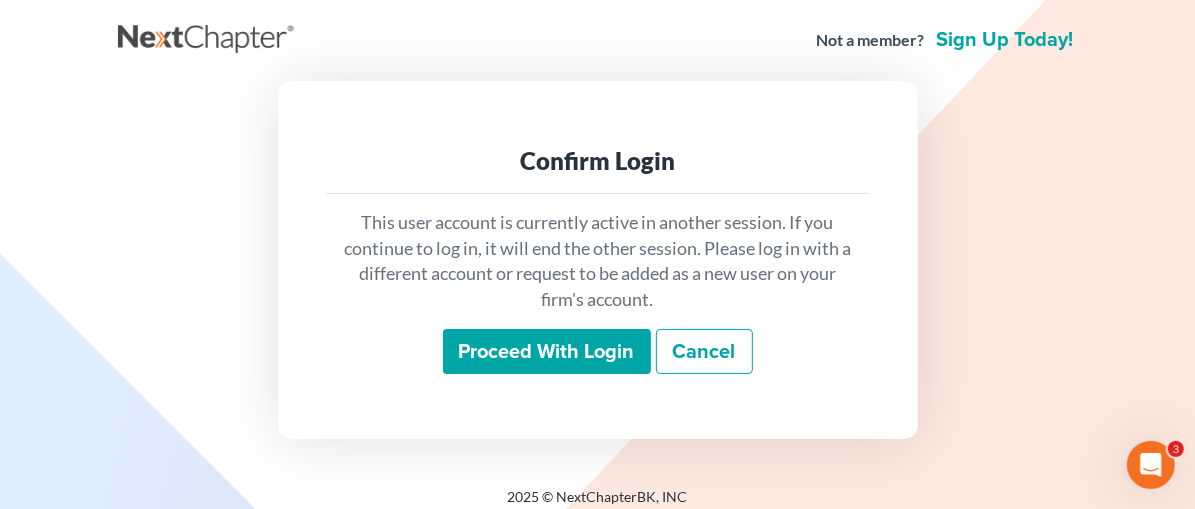 click on "Proceed with login" at bounding box center [547, 352] 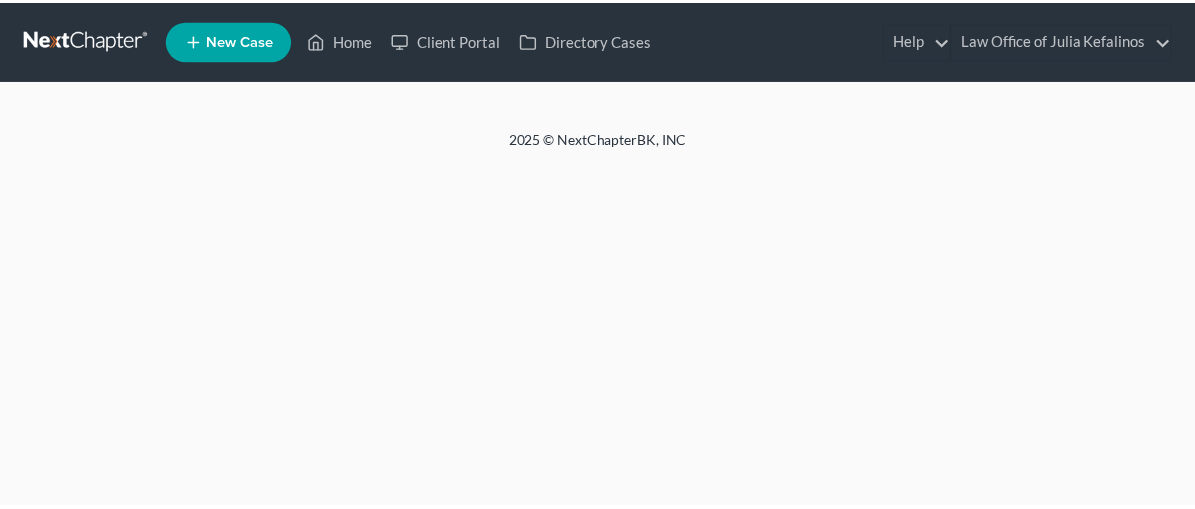 scroll, scrollTop: 0, scrollLeft: 0, axis: both 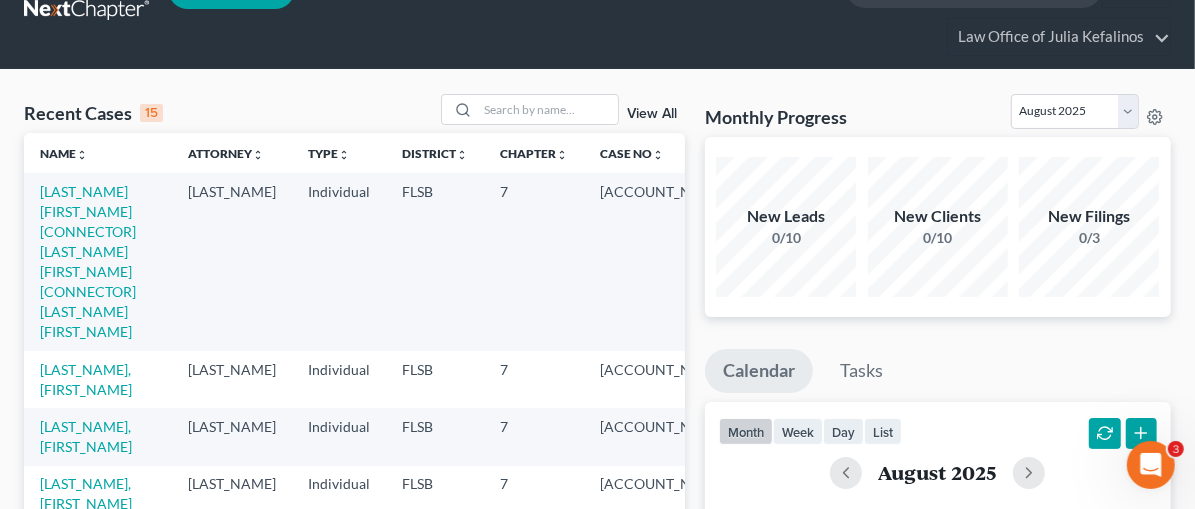 click on "[LAST_NAME] [FIRST_NAME] [CONNECTOR] [LAST_NAME] [FIRST_NAME] [CONNECTOR] [LAST_NAME] [FIRST_NAME]" at bounding box center [98, 261] 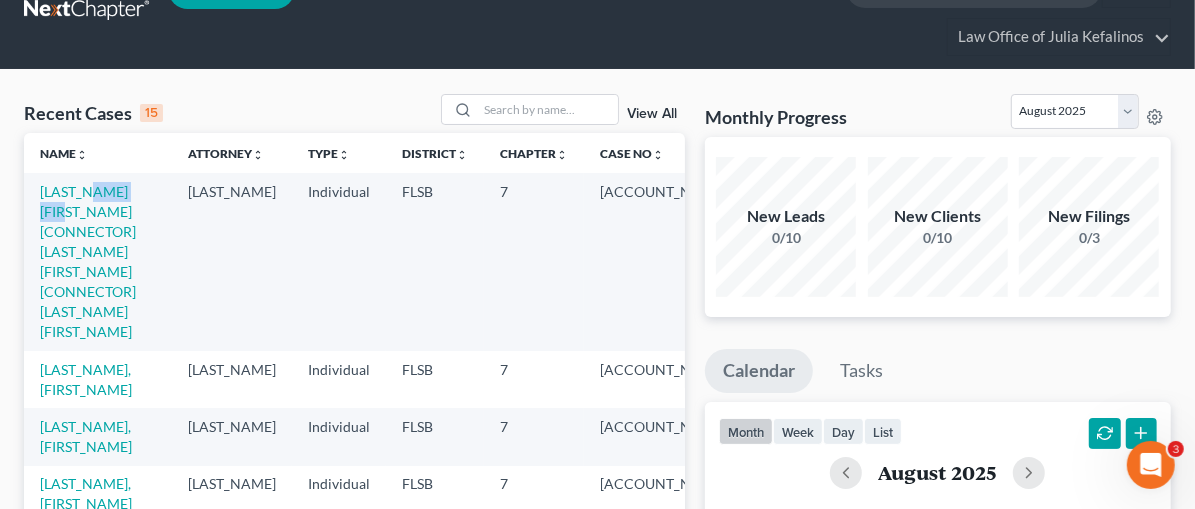 click on "[LAST_NAME] [FIRST_NAME] [CONNECTOR] [LAST_NAME] [FIRST_NAME] [CONNECTOR] [LAST_NAME] [FIRST_NAME]" at bounding box center (98, 261) 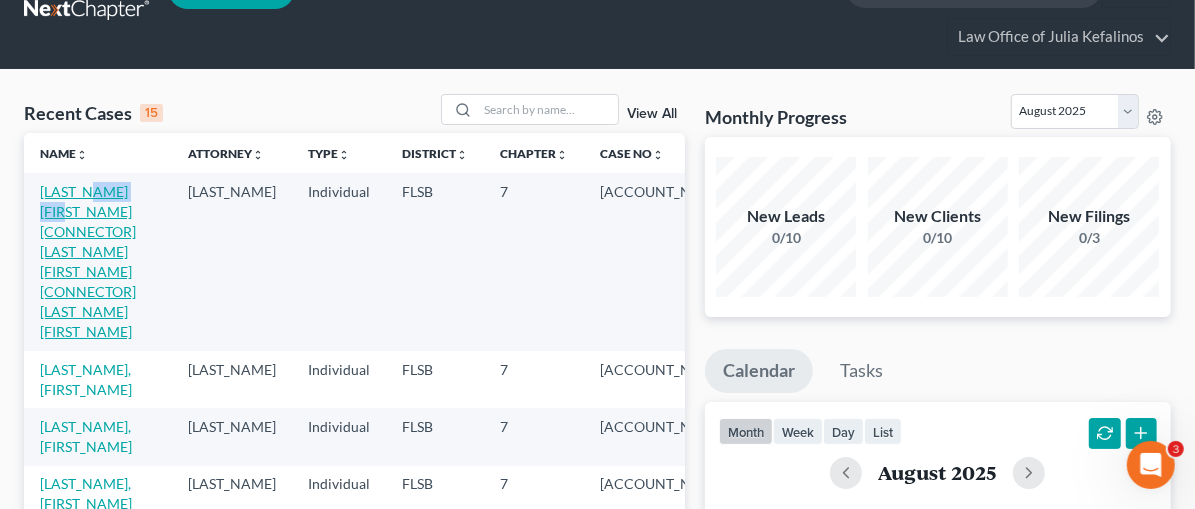 click on "[LAST_NAME] [FIRST_NAME] [CONNECTOR] [LAST_NAME] [FIRST_NAME] [CONNECTOR] [LAST_NAME] [FIRST_NAME]" at bounding box center (88, 261) 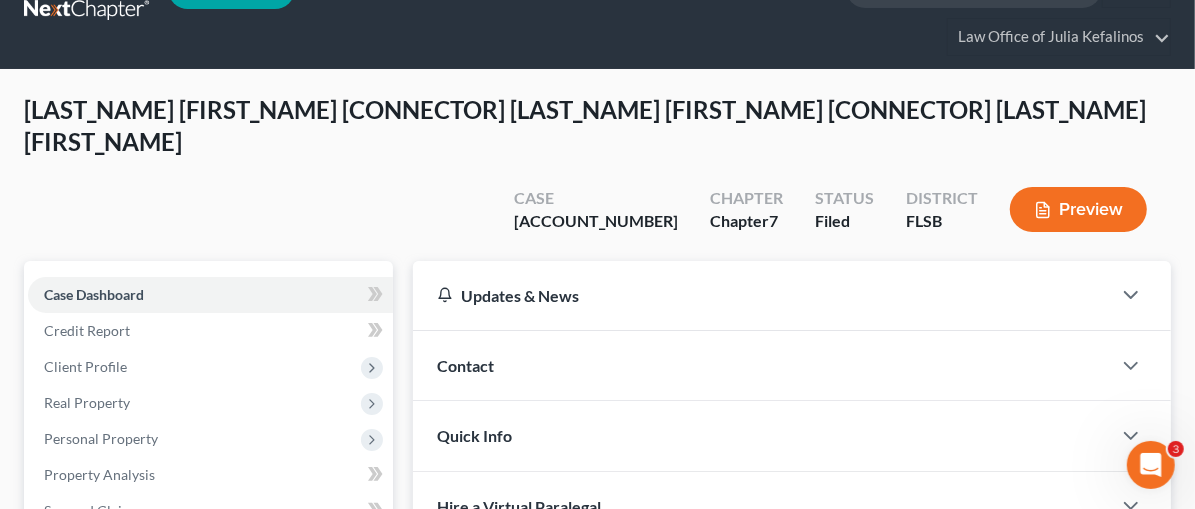 click on "Case Dashboard
Payments
Invoices
Payments
Payments
Credit Report
Client Profile
Home" at bounding box center [208, 601] 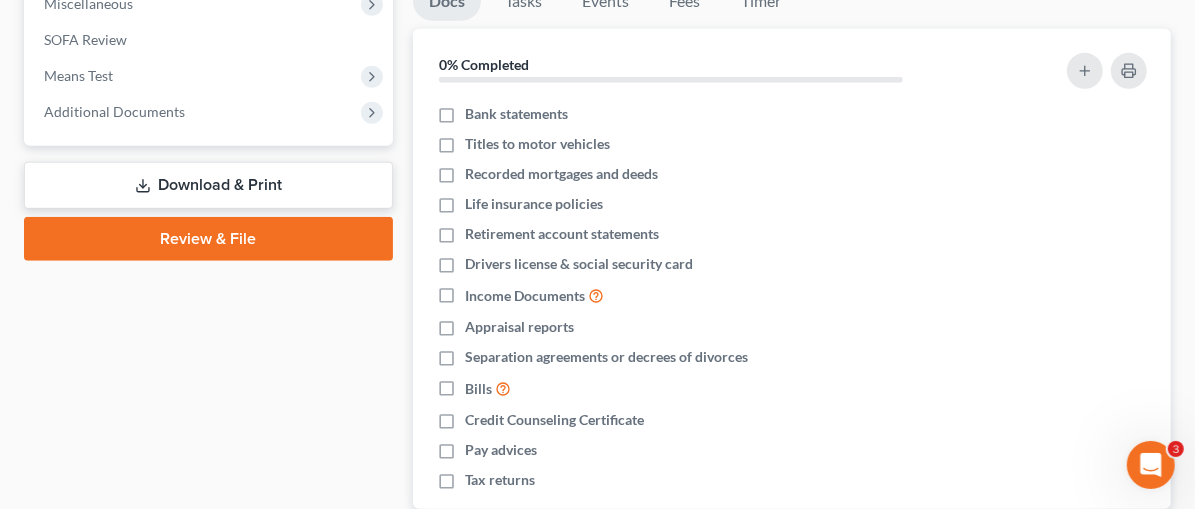 scroll, scrollTop: 859, scrollLeft: 0, axis: vertical 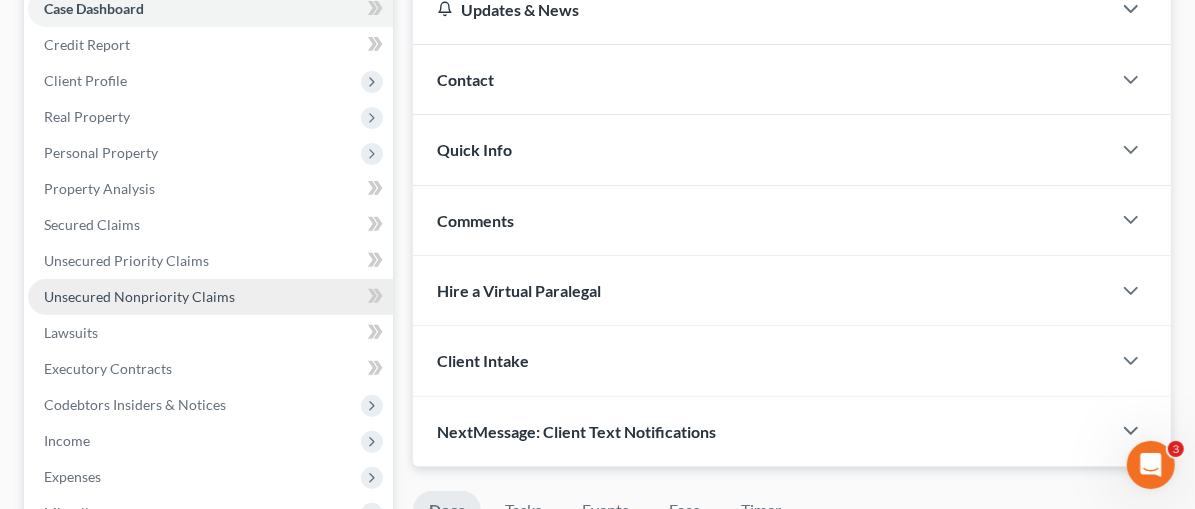click on "Unsecured Nonpriority Claims" at bounding box center [139, 296] 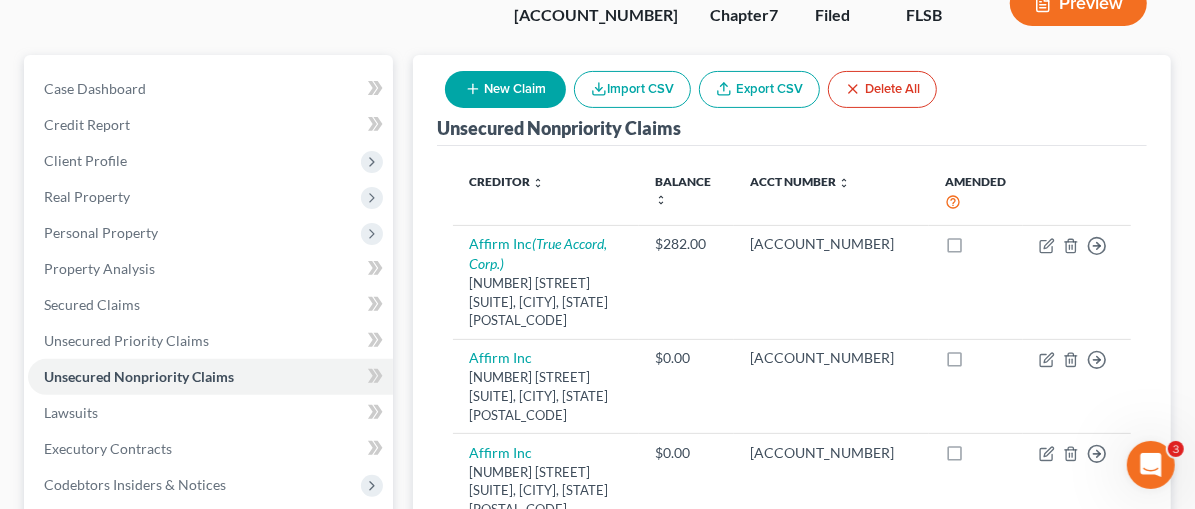 scroll, scrollTop: 257, scrollLeft: 0, axis: vertical 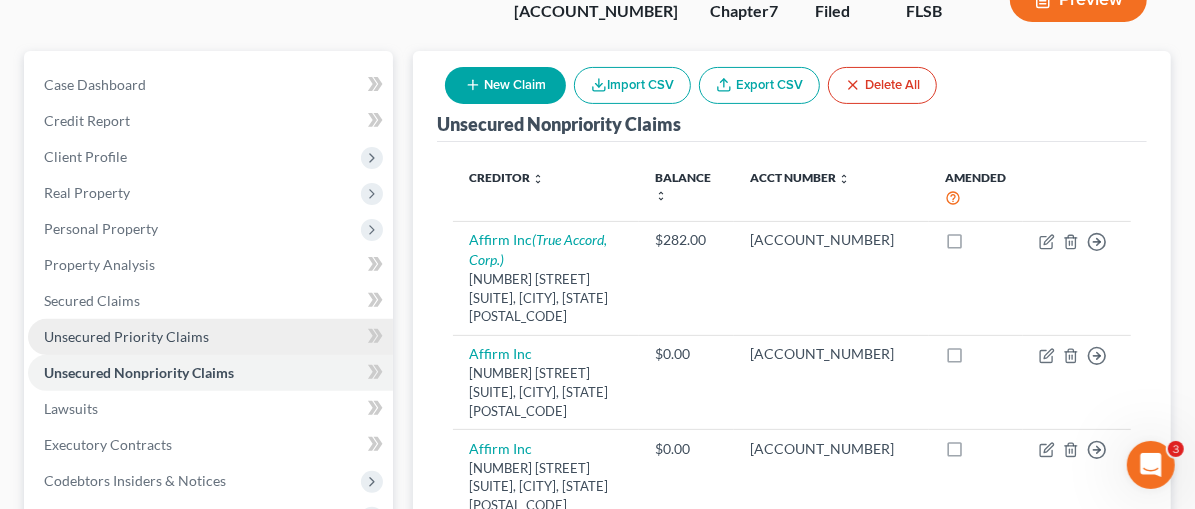 click on "Unsecured Priority Claims" at bounding box center [126, 336] 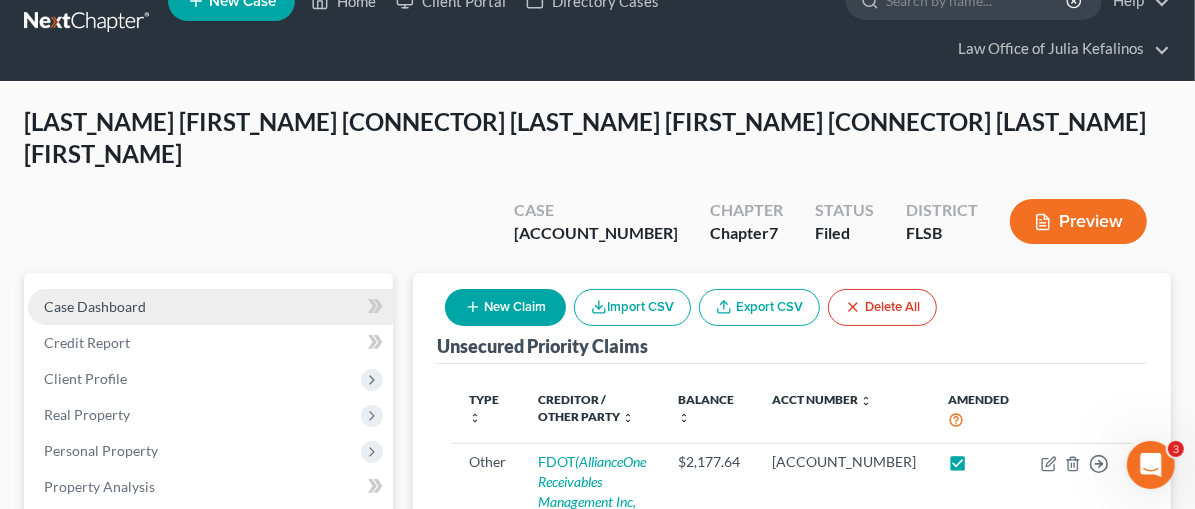 scroll, scrollTop: 0, scrollLeft: 0, axis: both 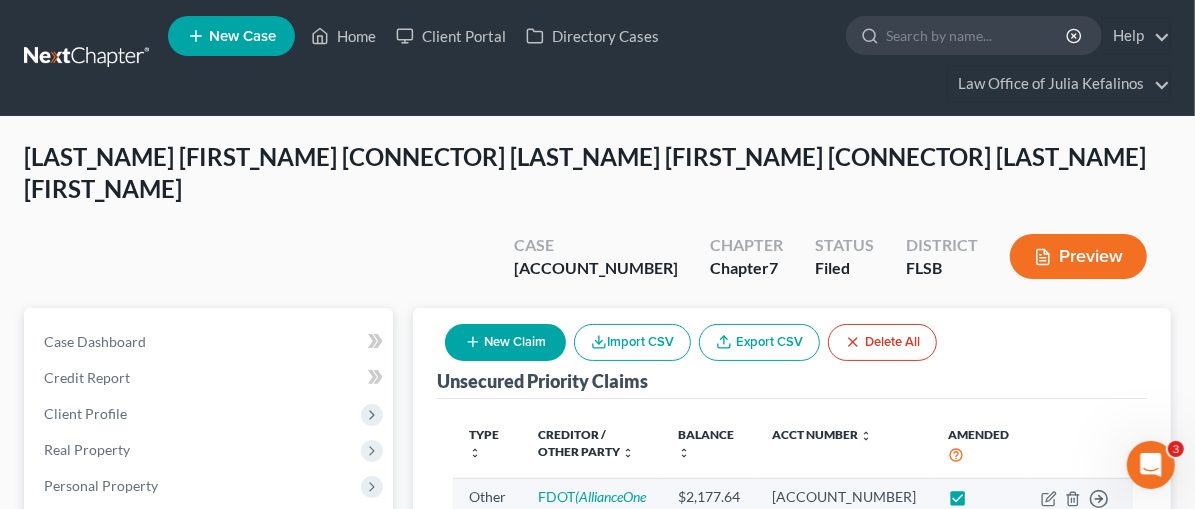 click at bounding box center (976, 502) 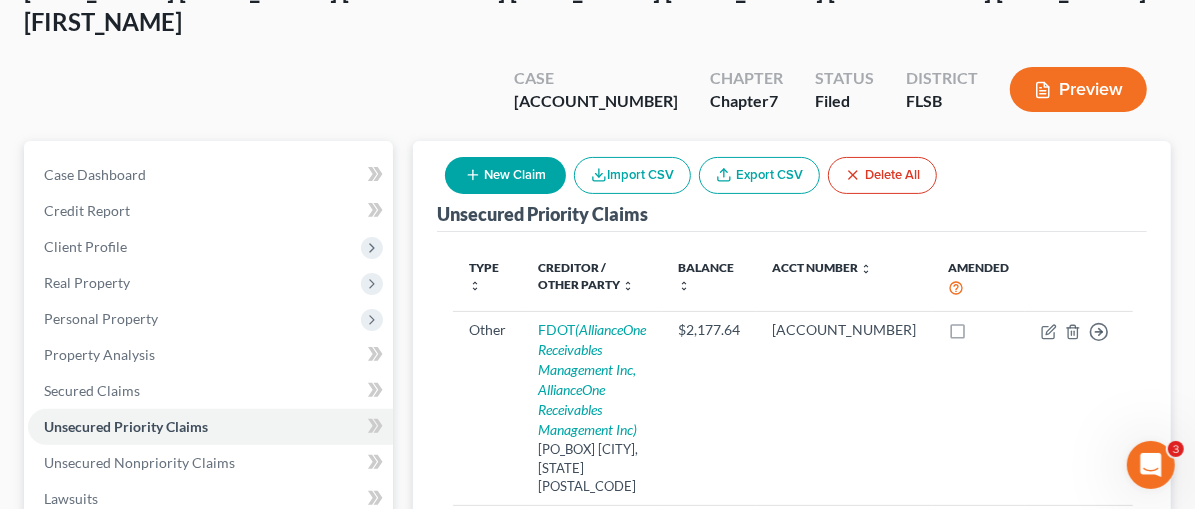scroll, scrollTop: 168, scrollLeft: 0, axis: vertical 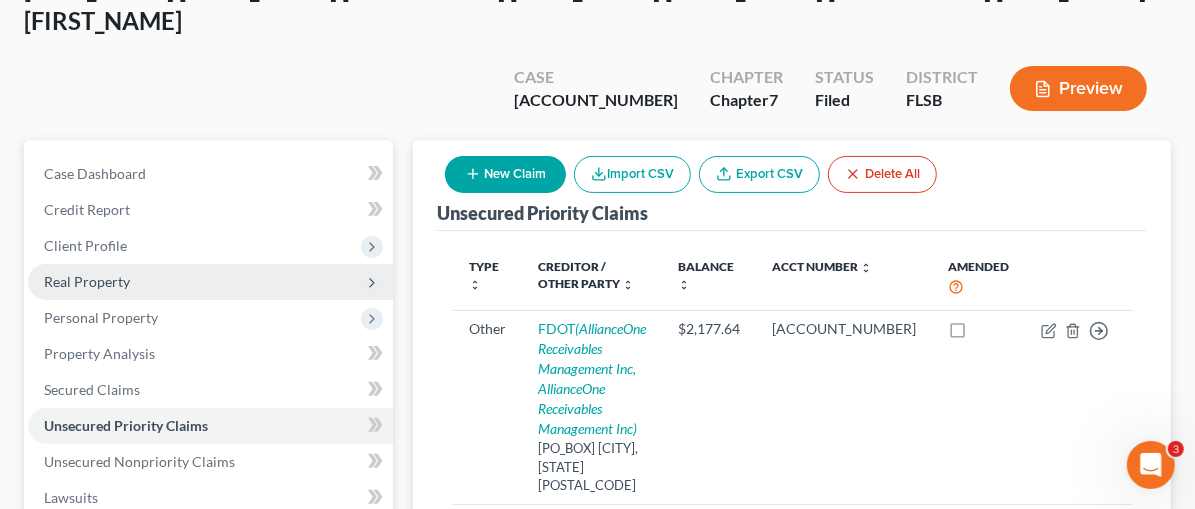 click on "Real Property" at bounding box center [210, 282] 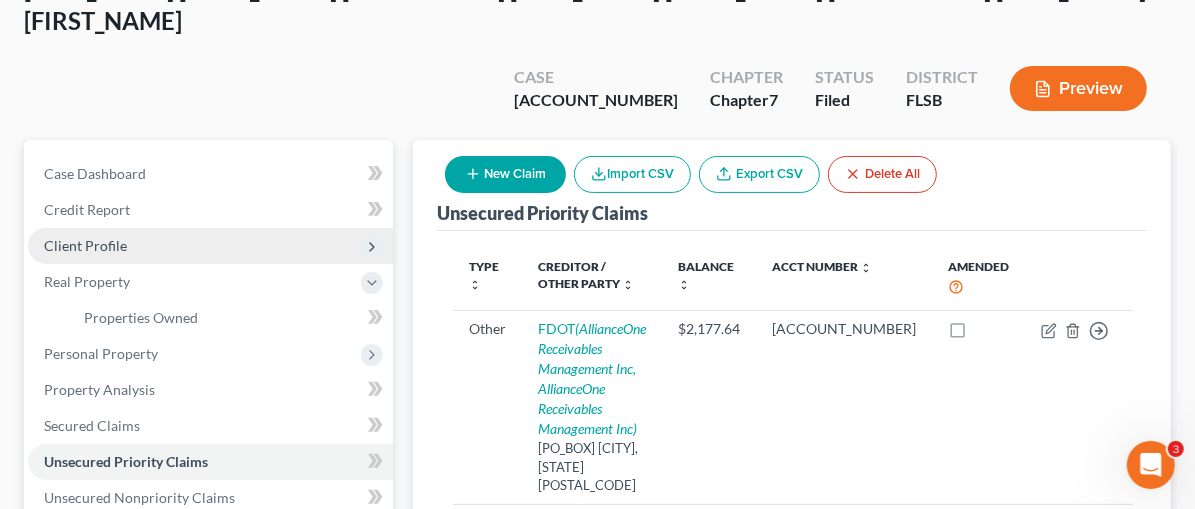click on "Client Profile" at bounding box center [85, 245] 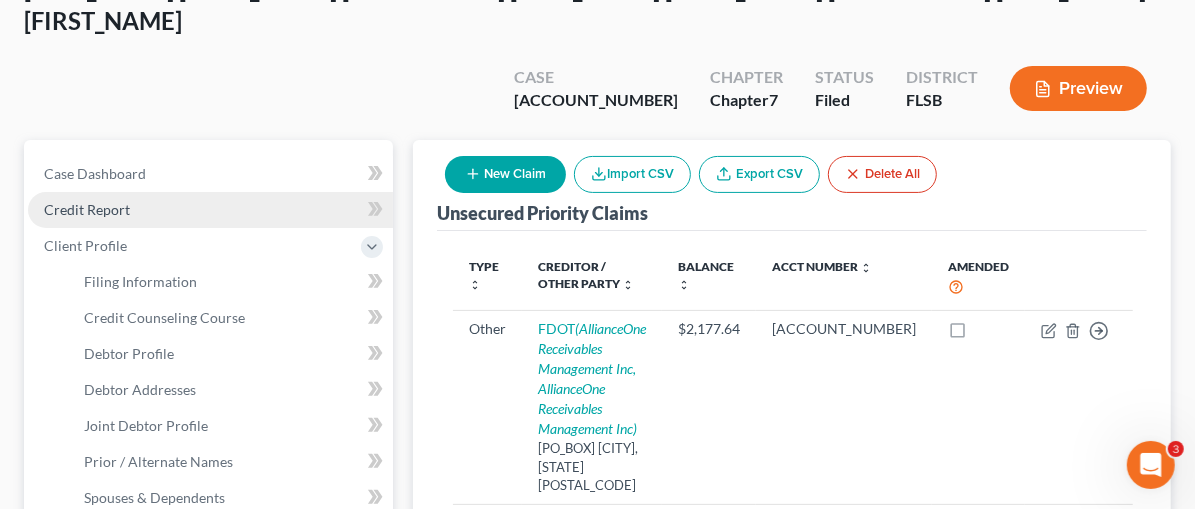 click on "Credit Report" at bounding box center [87, 209] 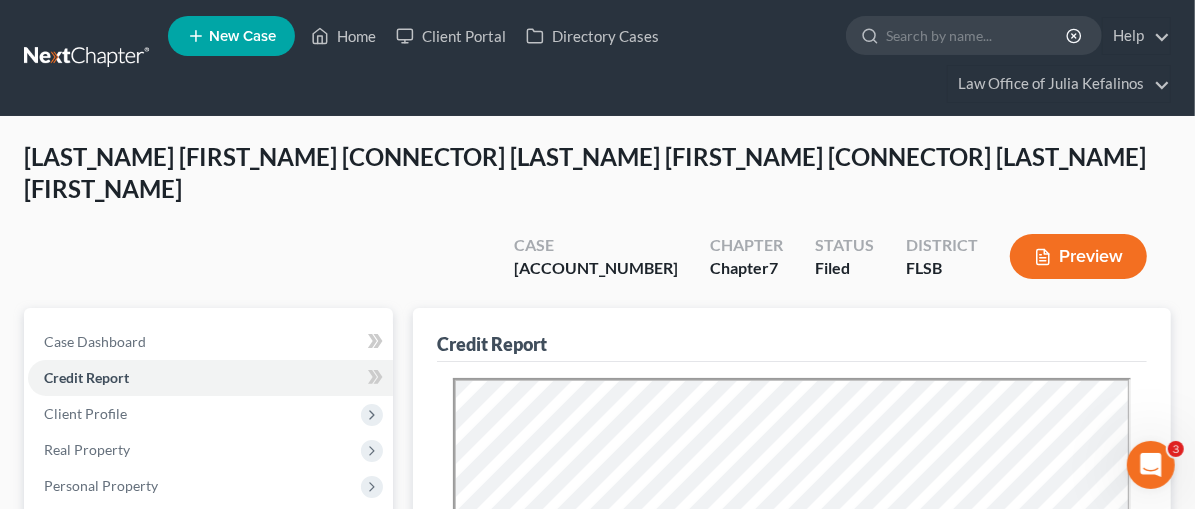 scroll, scrollTop: 0, scrollLeft: 0, axis: both 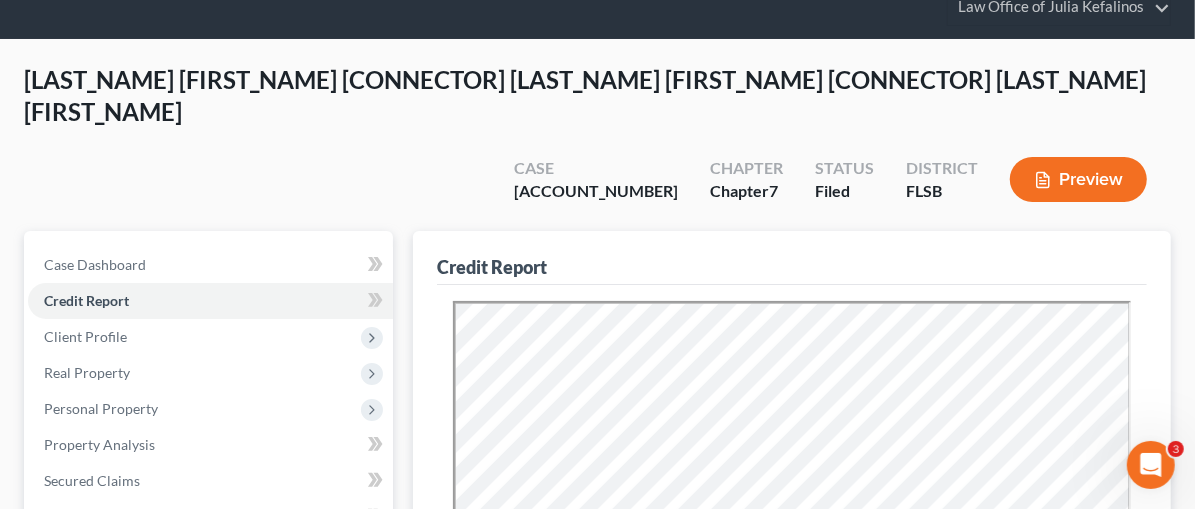 click on "Unsecured Nonpriority Claims" at bounding box center [139, 552] 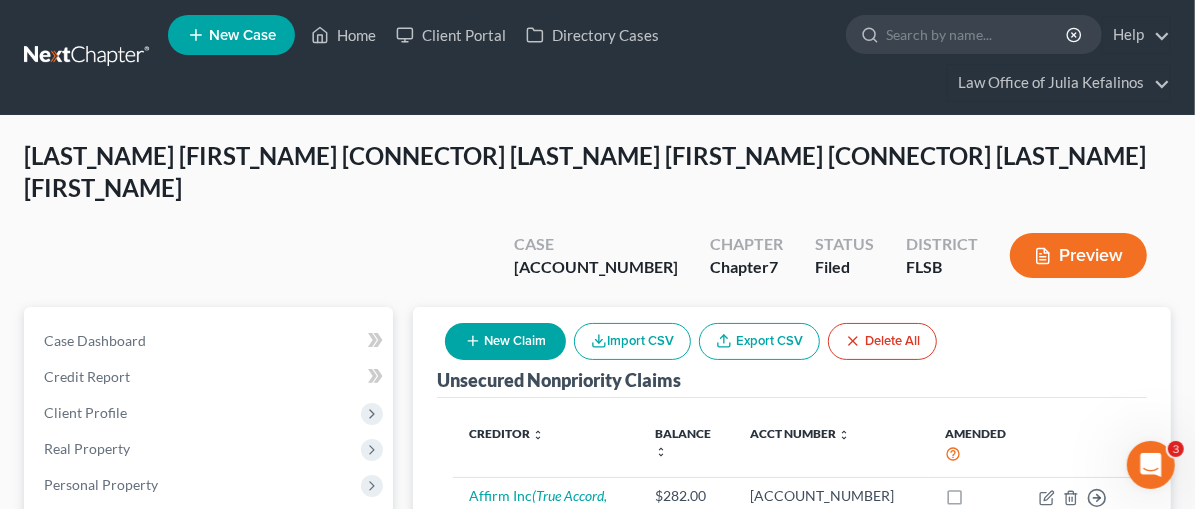 scroll, scrollTop: 0, scrollLeft: 0, axis: both 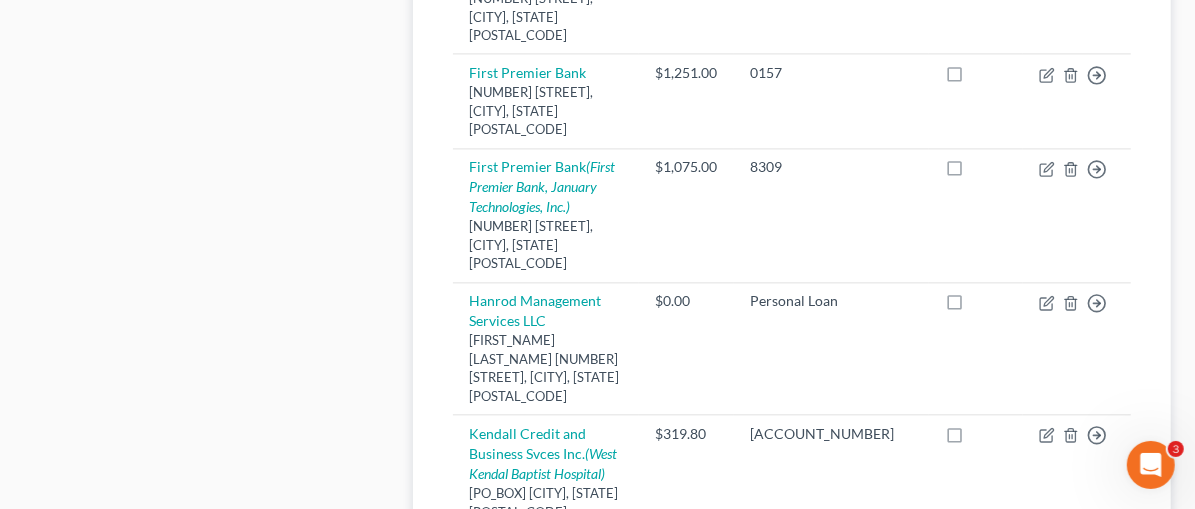 click on "2" at bounding box center (589, 1420) 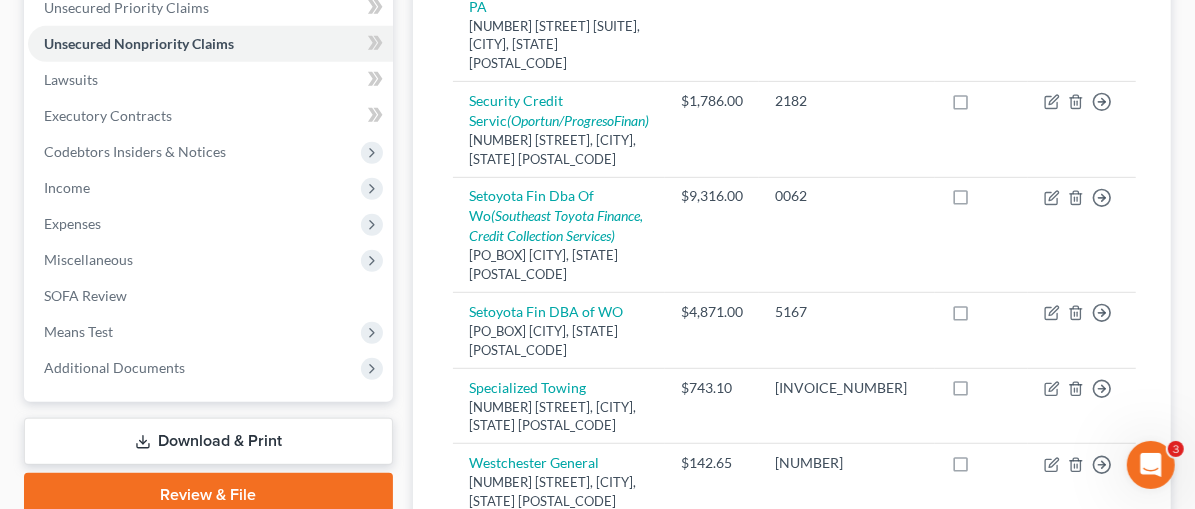 scroll, scrollTop: 676, scrollLeft: 0, axis: vertical 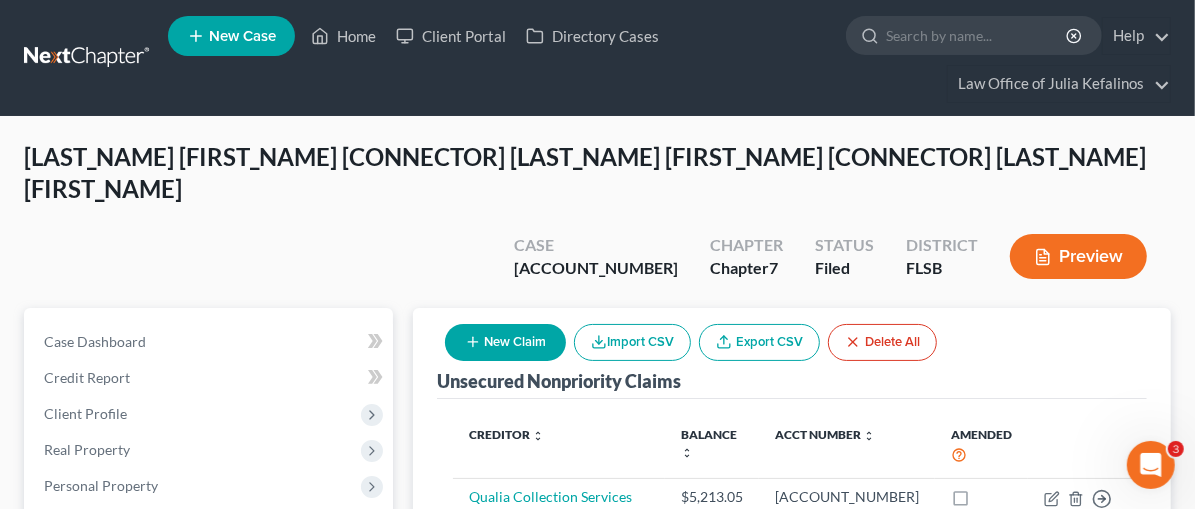 click on "Preview" at bounding box center (1078, 256) 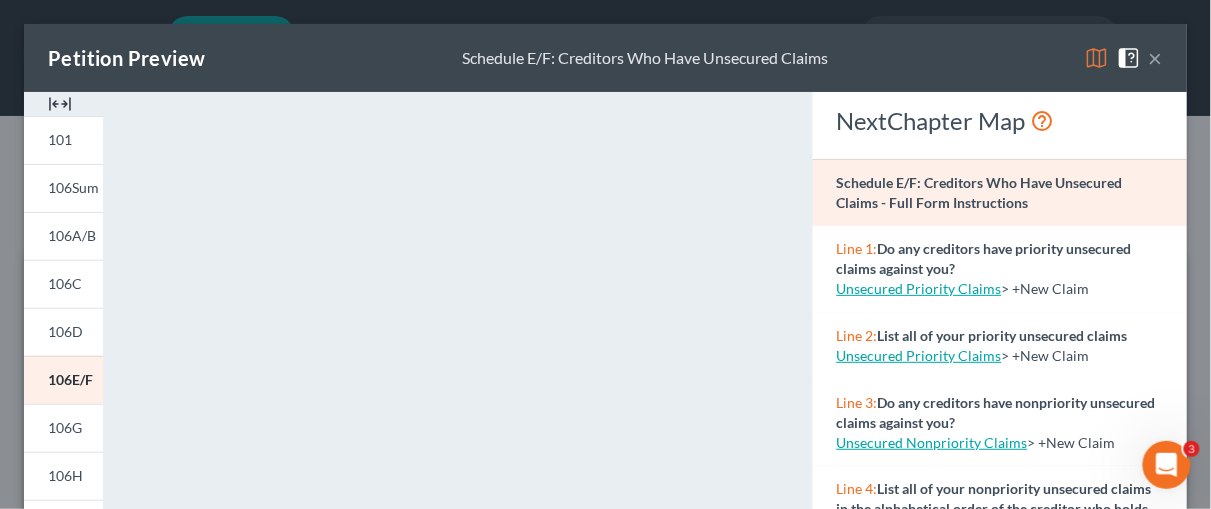 click at bounding box center [60, 104] 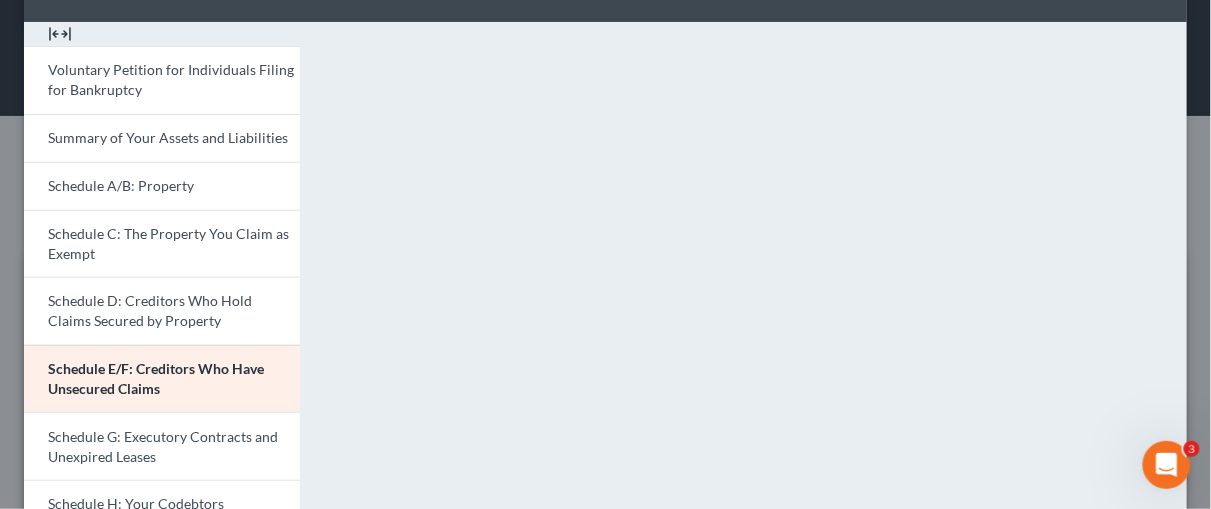 scroll, scrollTop: 124, scrollLeft: 0, axis: vertical 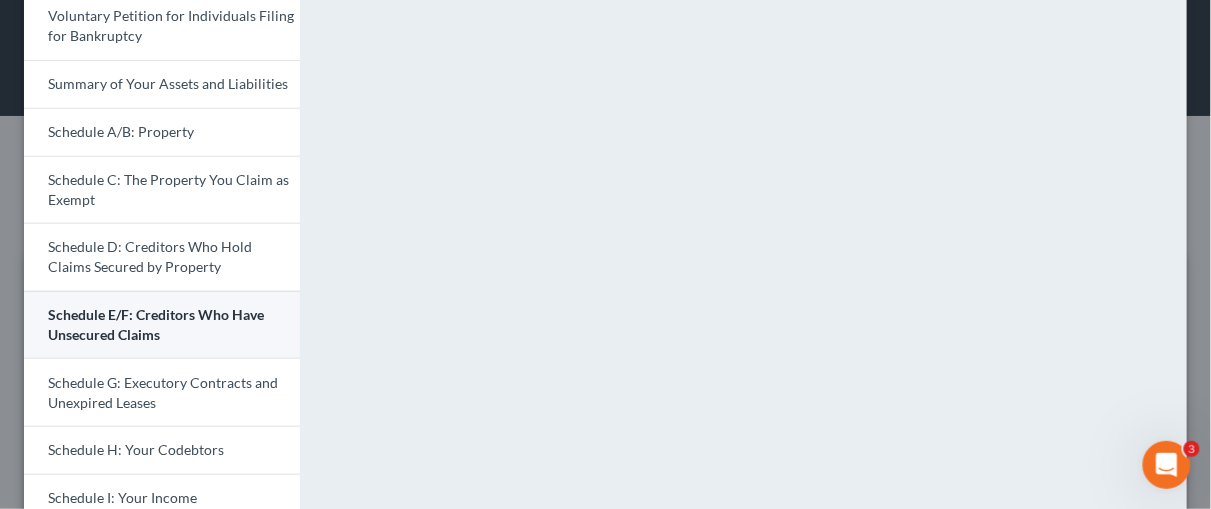 click on "Schedule E/F: Creditors Who Have Unsecured Claims" at bounding box center (156, 324) 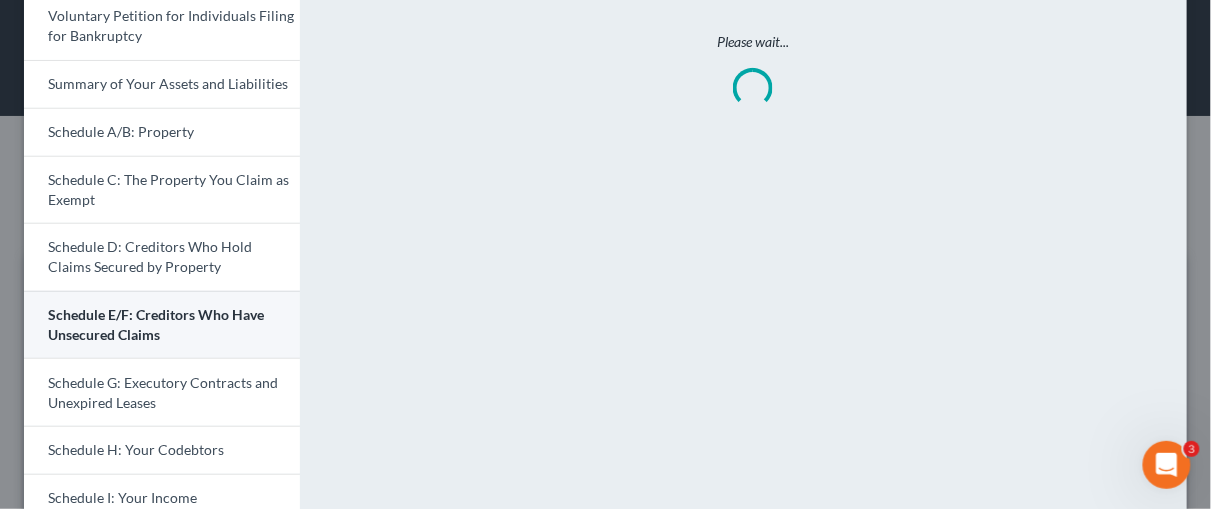 click on "Schedule E/F: Creditors Who Have Unsecured Claims" at bounding box center [156, 324] 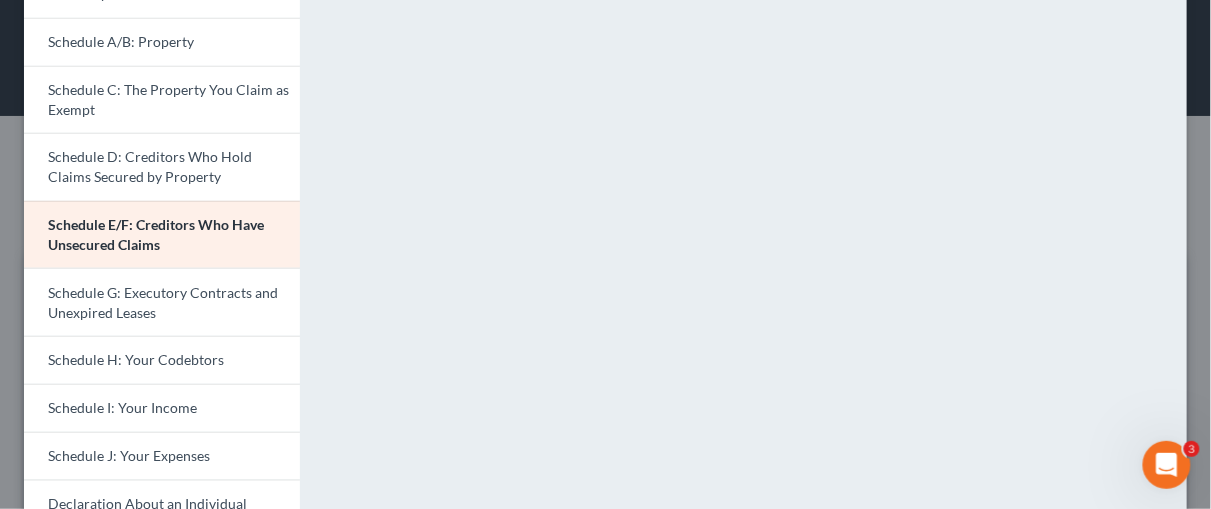 scroll, scrollTop: 220, scrollLeft: 0, axis: vertical 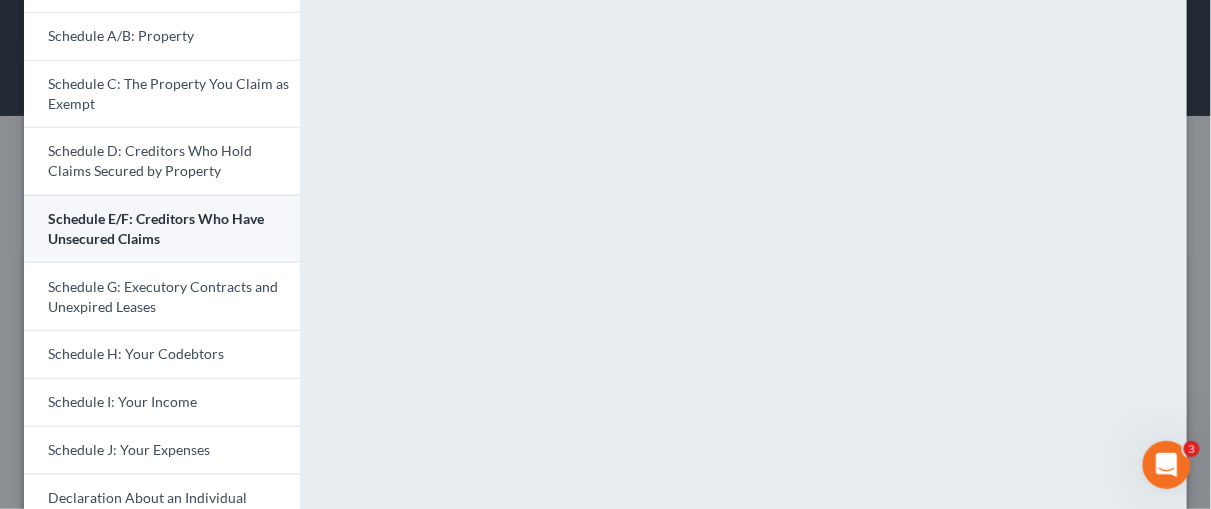 click on "Schedule E/F: Creditors Who Have Unsecured Claims" at bounding box center [156, 228] 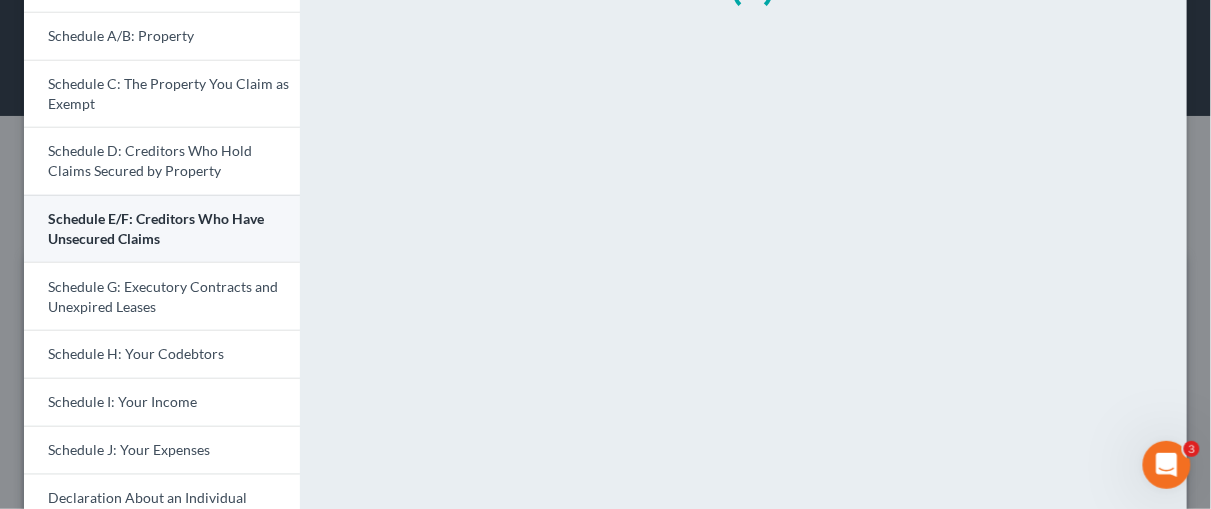 click on "Schedule E/F: Creditors Who Have Unsecured Claims" at bounding box center (156, 228) 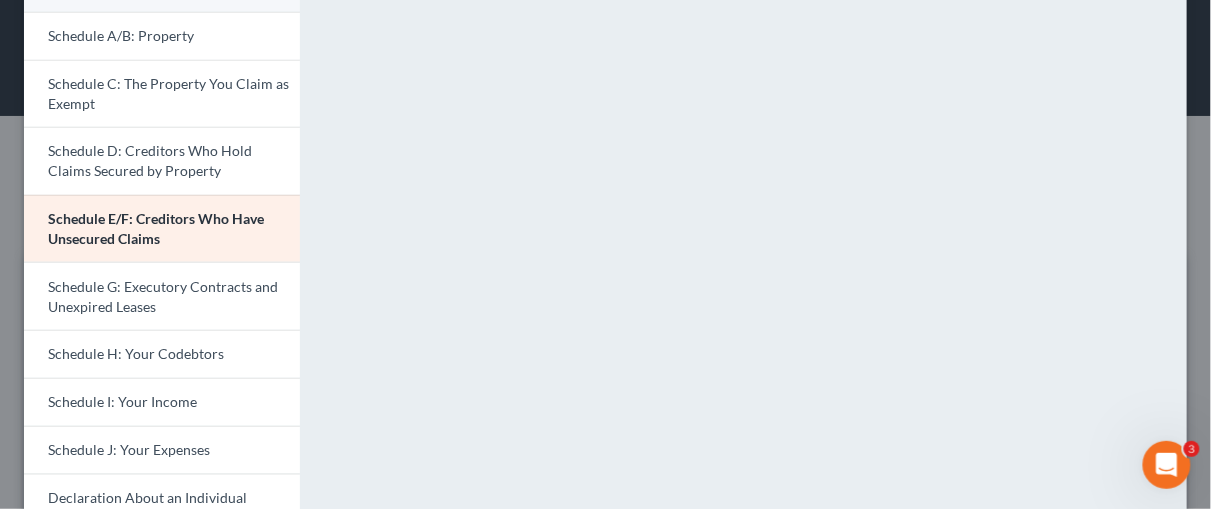 scroll, scrollTop: 0, scrollLeft: 0, axis: both 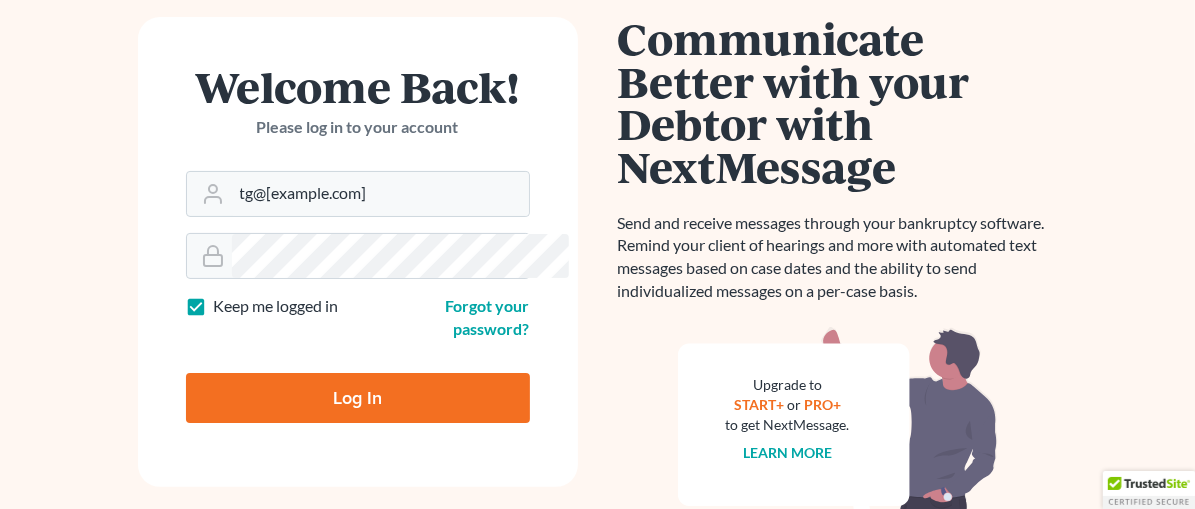 click on "Log In" at bounding box center [358, 398] 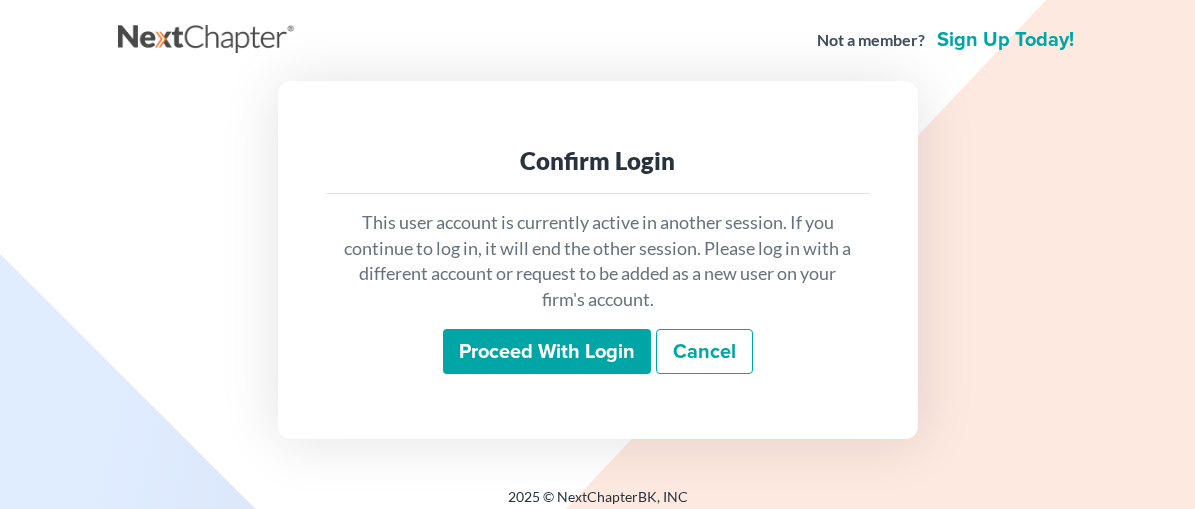 scroll, scrollTop: 0, scrollLeft: 0, axis: both 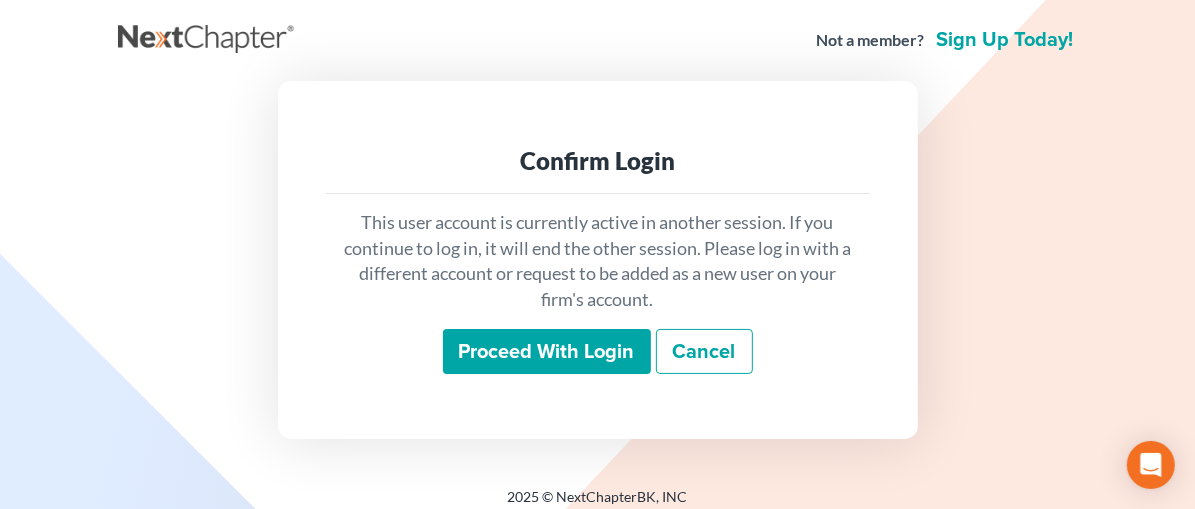 click on "Proceed with login" at bounding box center (547, 352) 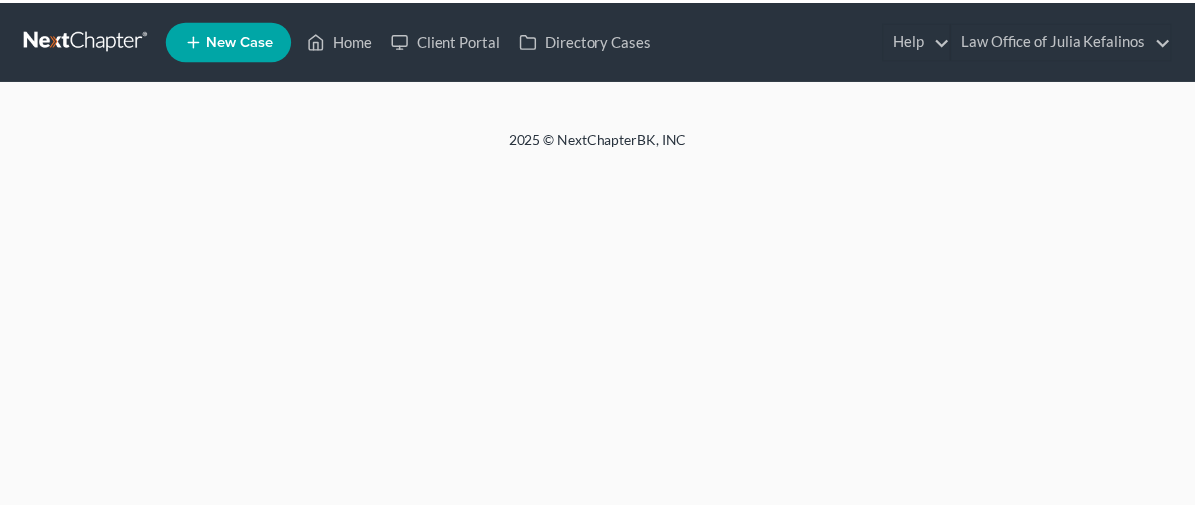 scroll, scrollTop: 0, scrollLeft: 0, axis: both 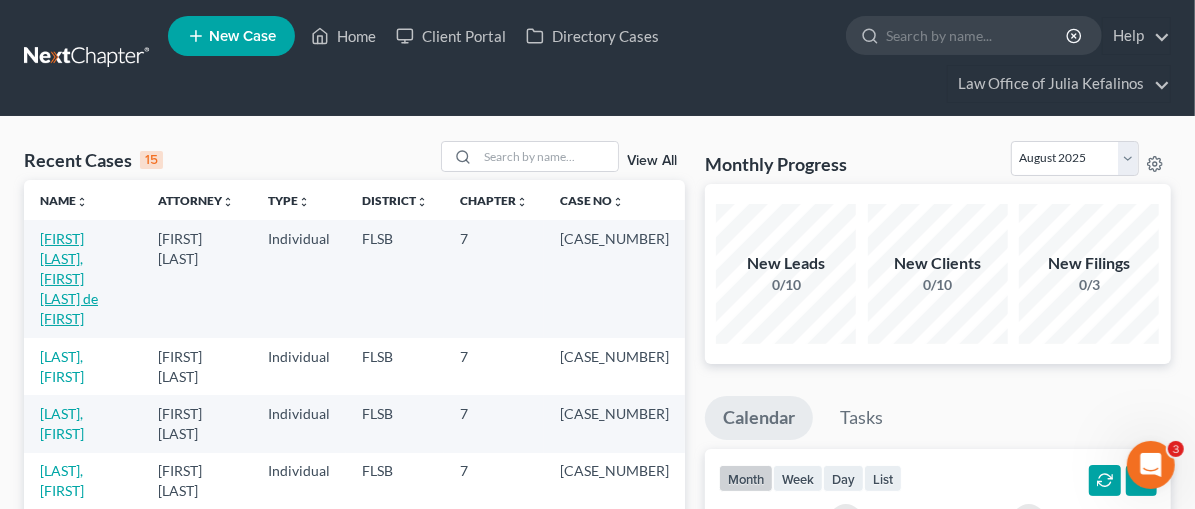 click on "[FIRST] [LAST], [FIRST] [LAST] de [FIRST]" at bounding box center (69, 278) 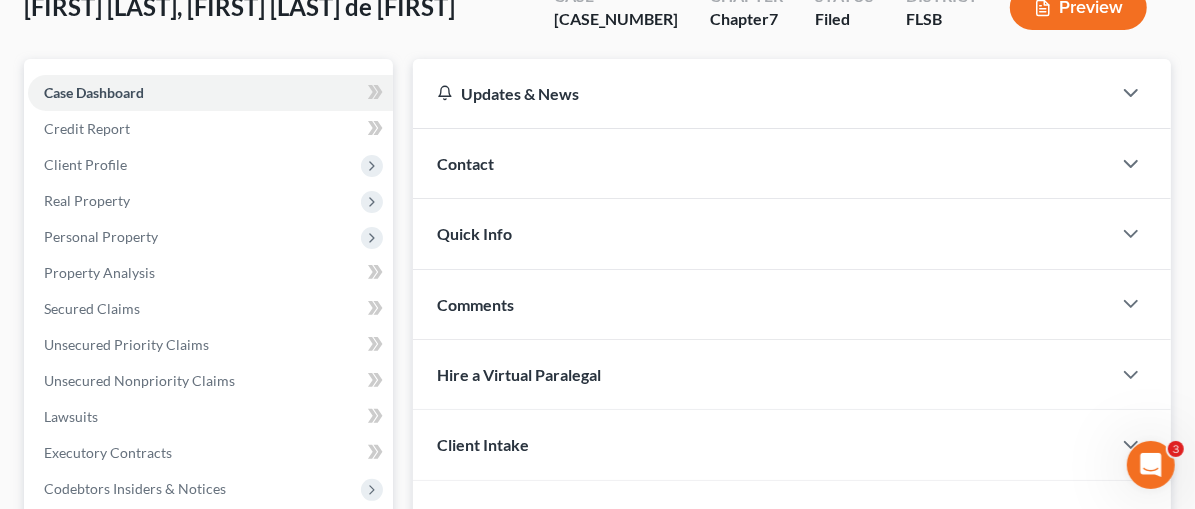 scroll, scrollTop: 282, scrollLeft: 0, axis: vertical 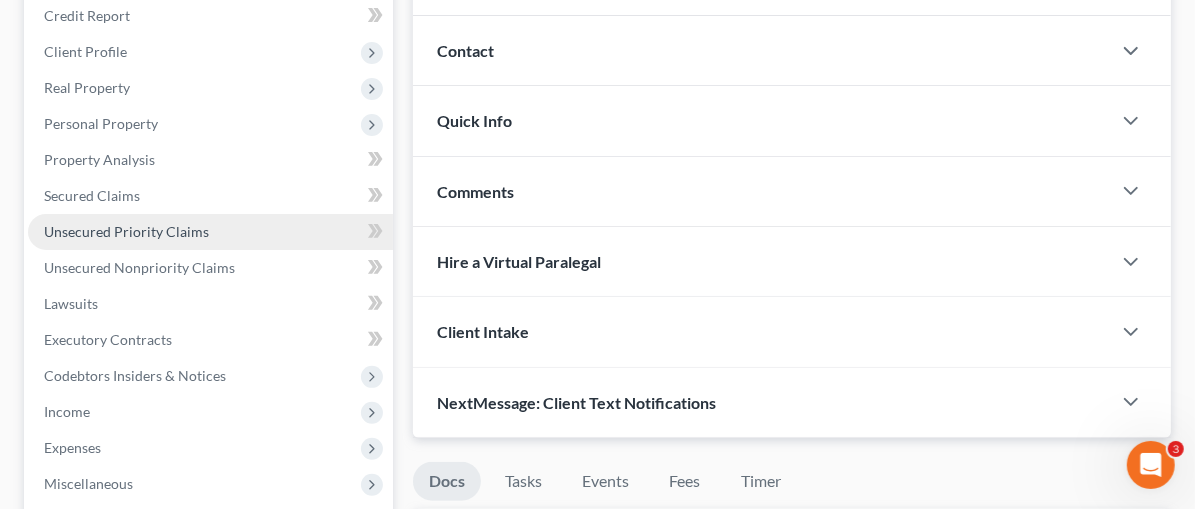 click on "Unsecured Priority Claims" at bounding box center (126, 231) 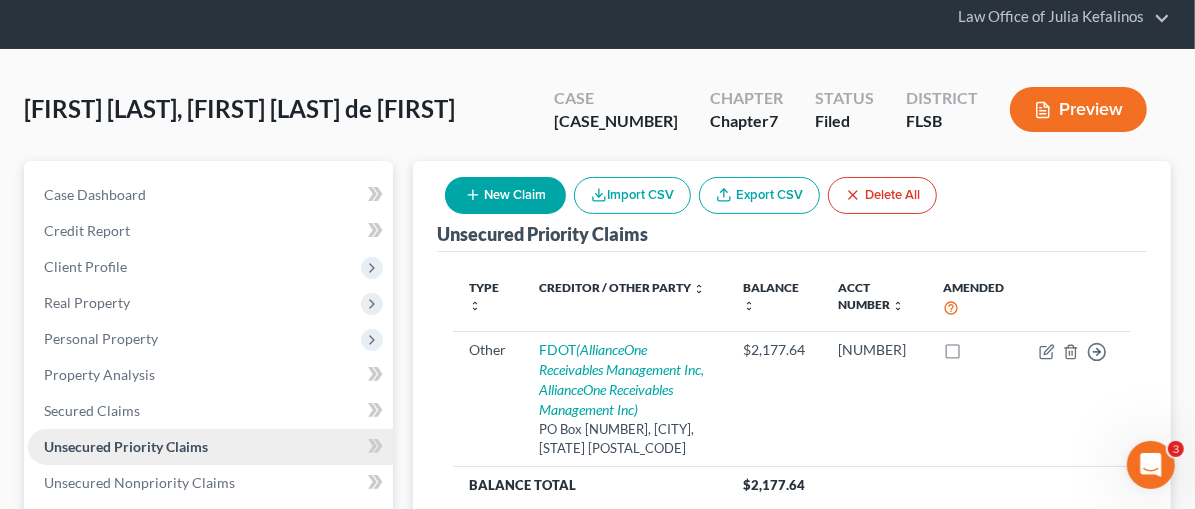 scroll, scrollTop: 0, scrollLeft: 0, axis: both 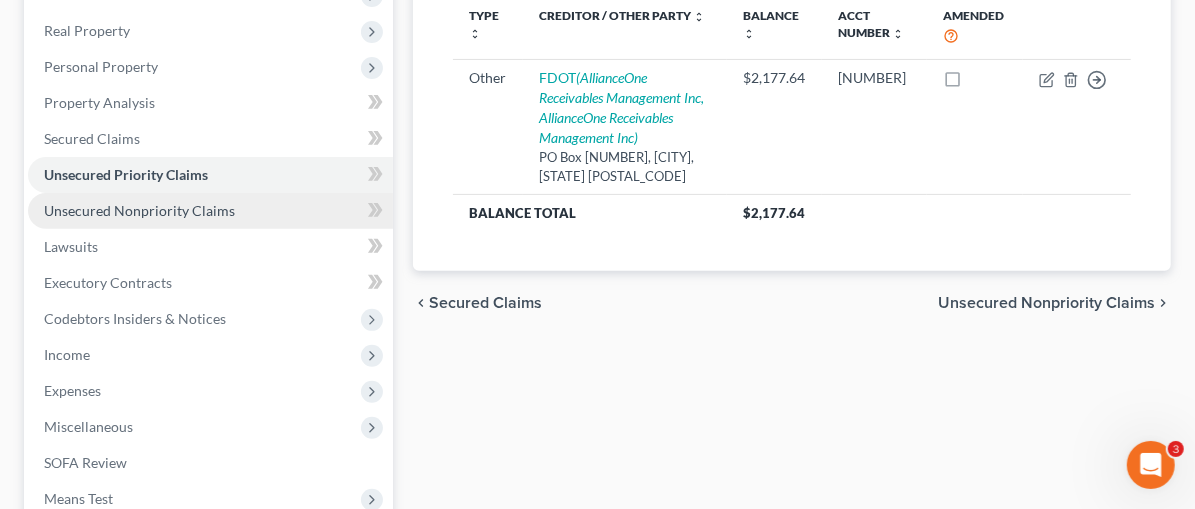 click on "Unsecured Nonpriority Claims" at bounding box center [139, 210] 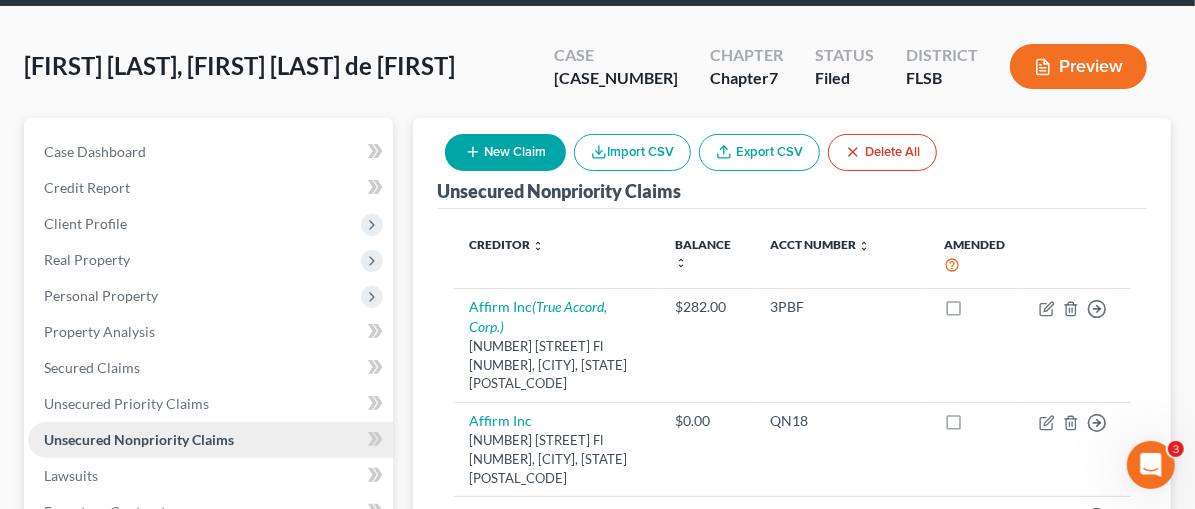 scroll, scrollTop: 0, scrollLeft: 0, axis: both 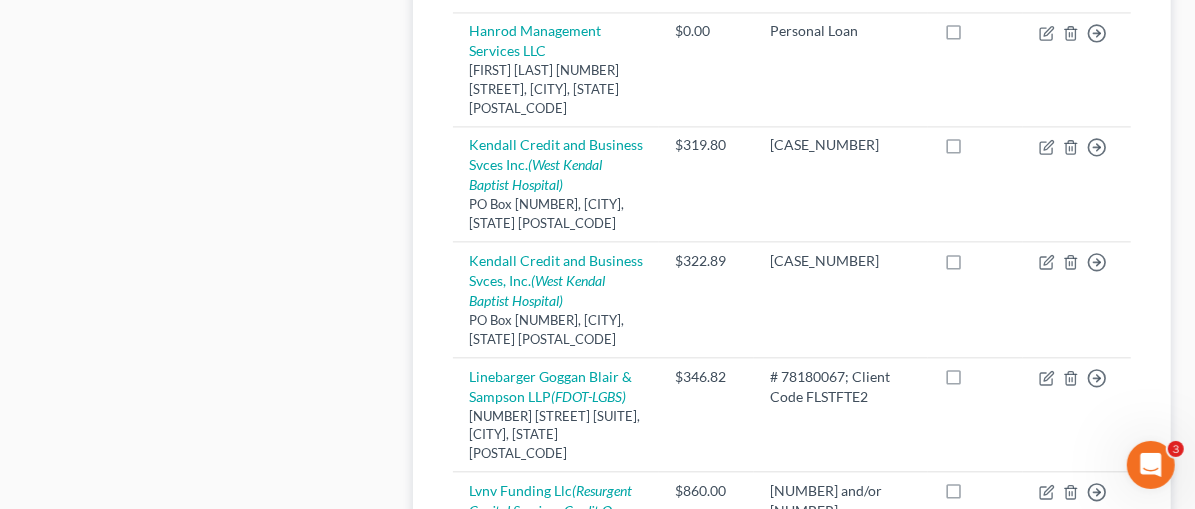 drag, startPoint x: 483, startPoint y: 332, endPoint x: 516, endPoint y: 306, distance: 42.0119 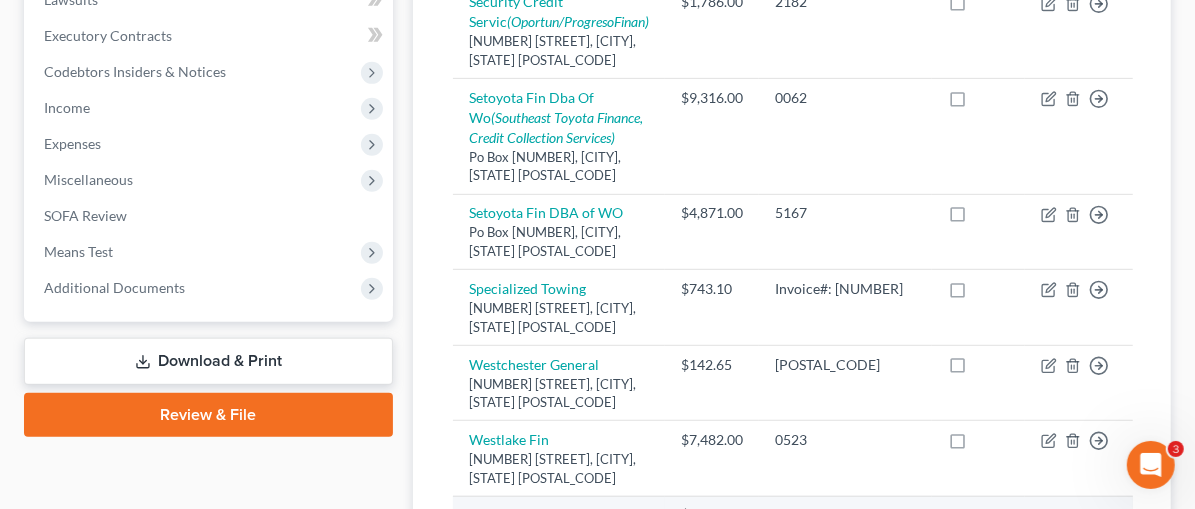 scroll, scrollTop: 676, scrollLeft: 0, axis: vertical 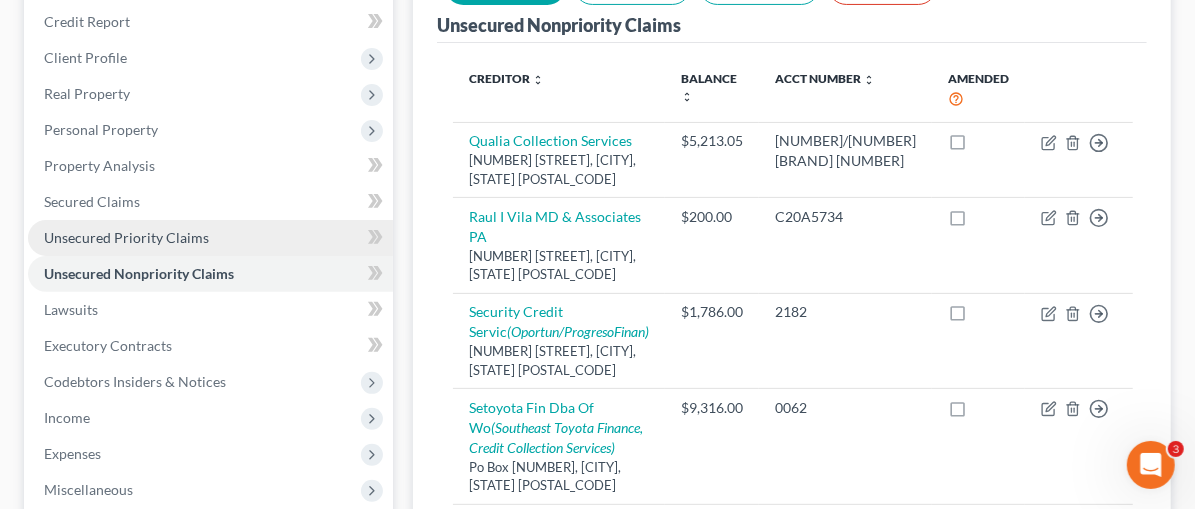 click on "Unsecured Priority Claims" at bounding box center [126, 237] 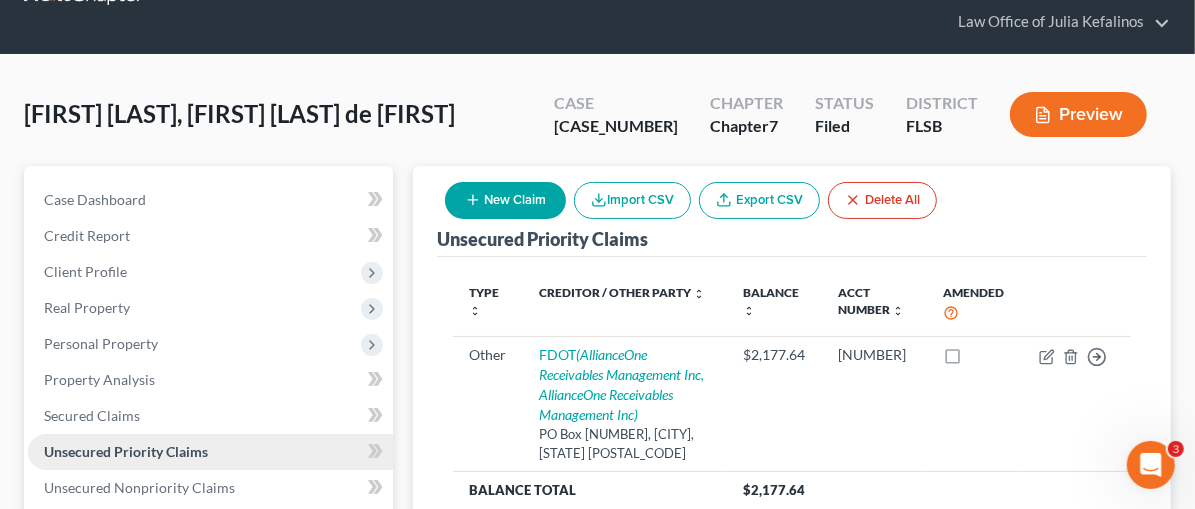 scroll, scrollTop: 0, scrollLeft: 0, axis: both 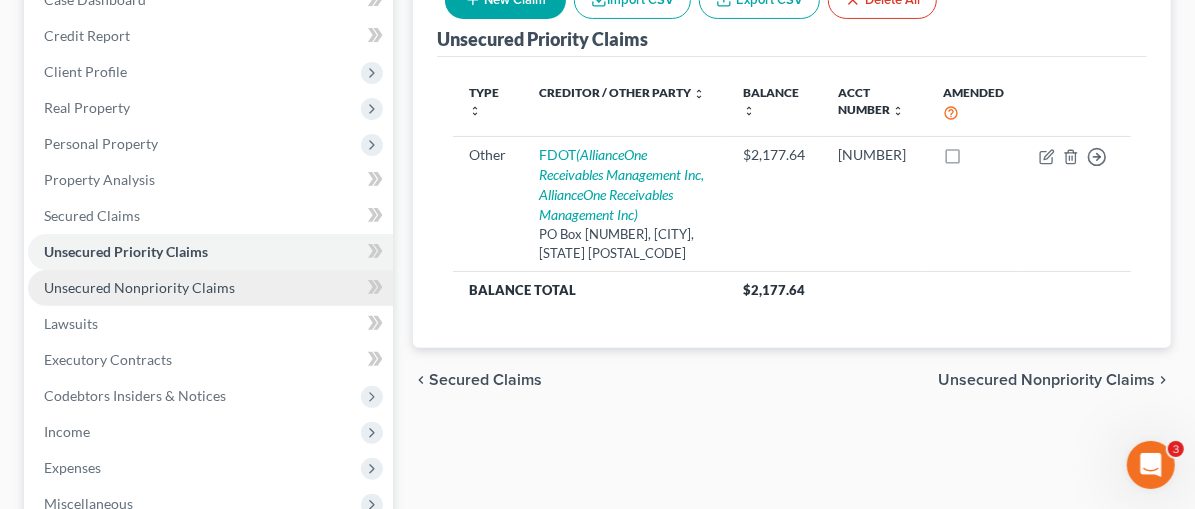 click on "Unsecured Nonpriority Claims" at bounding box center (139, 287) 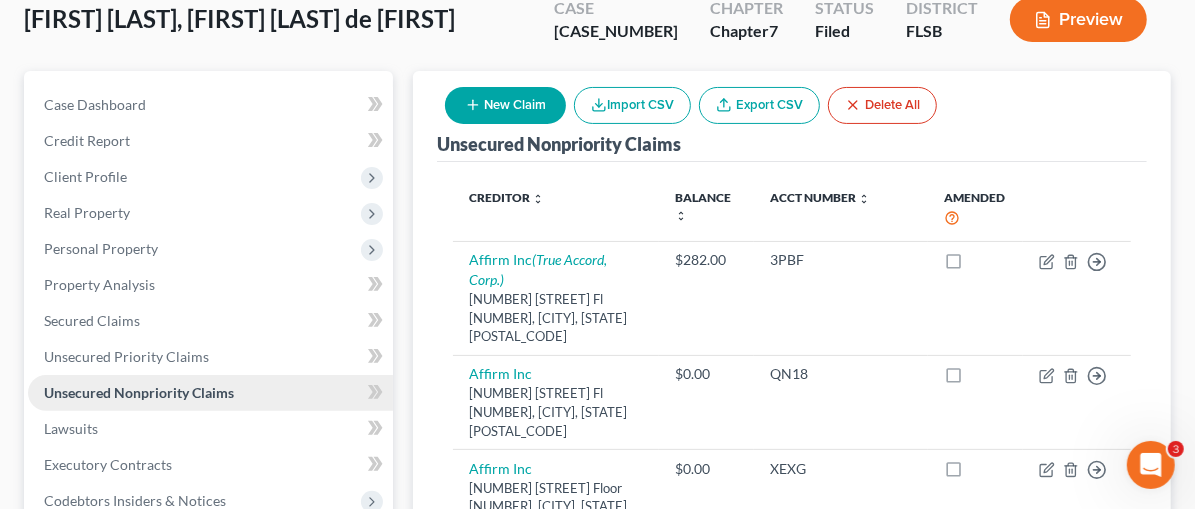 scroll, scrollTop: 0, scrollLeft: 0, axis: both 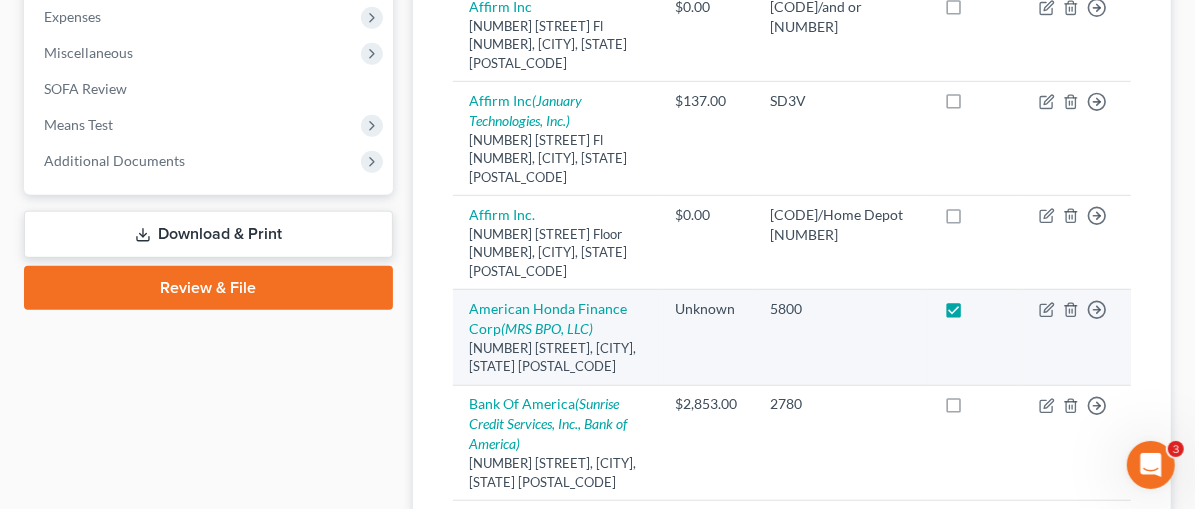 click at bounding box center [972, 314] 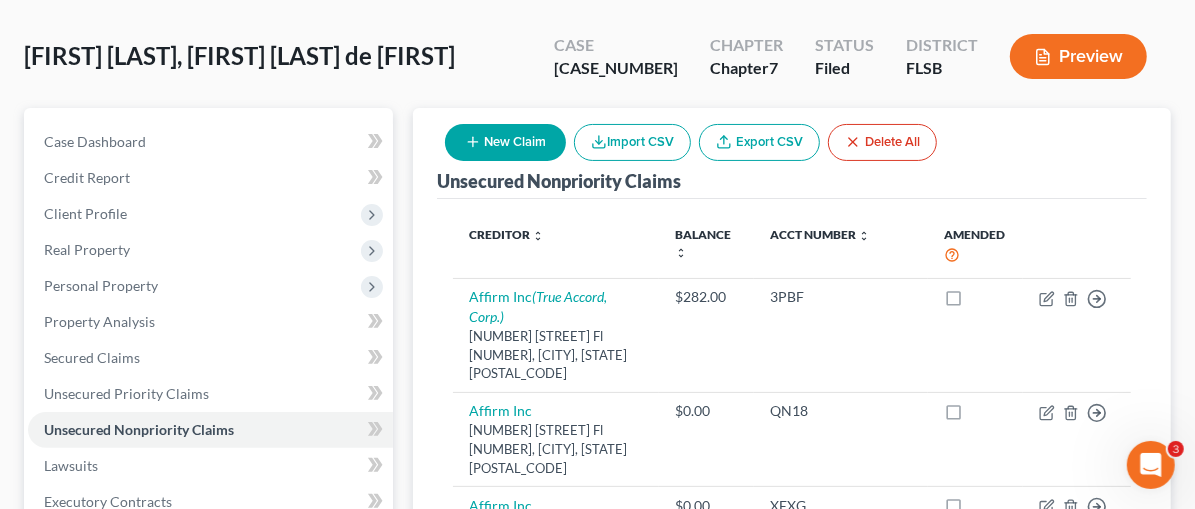 scroll, scrollTop: 75, scrollLeft: 0, axis: vertical 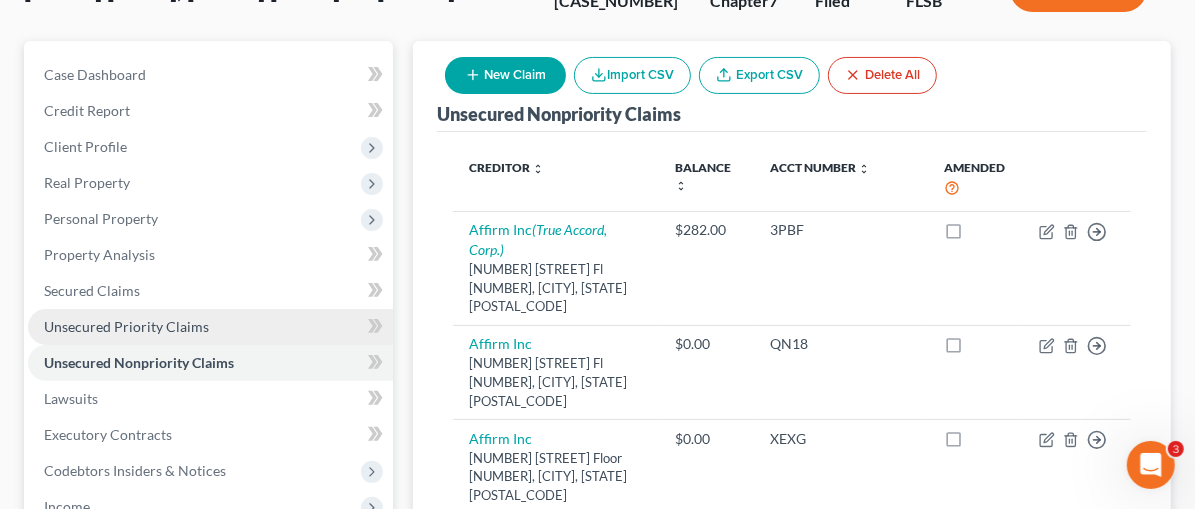 drag, startPoint x: 108, startPoint y: 316, endPoint x: 122, endPoint y: 323, distance: 15.652476 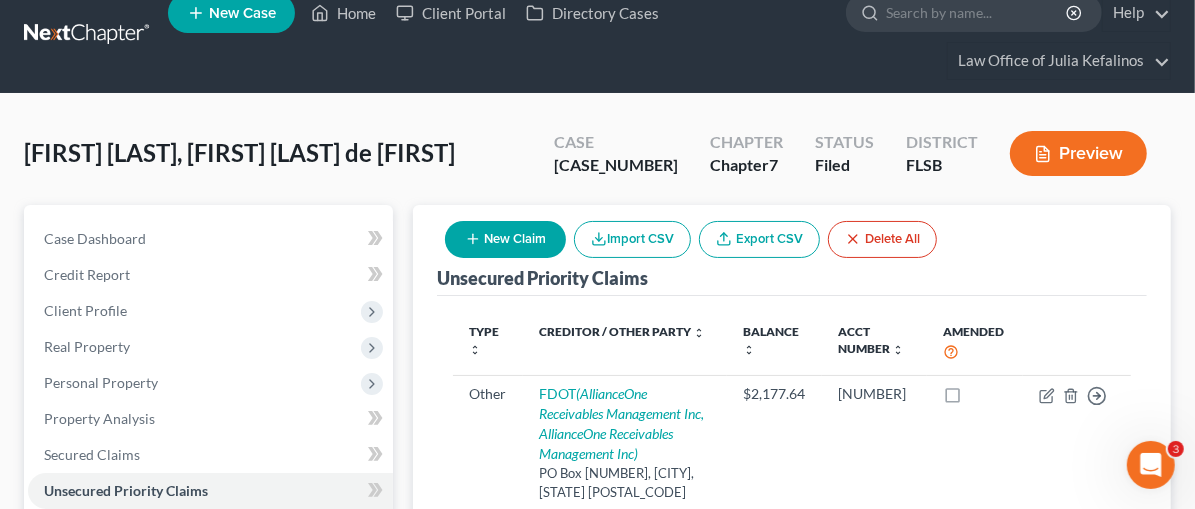 scroll, scrollTop: 0, scrollLeft: 0, axis: both 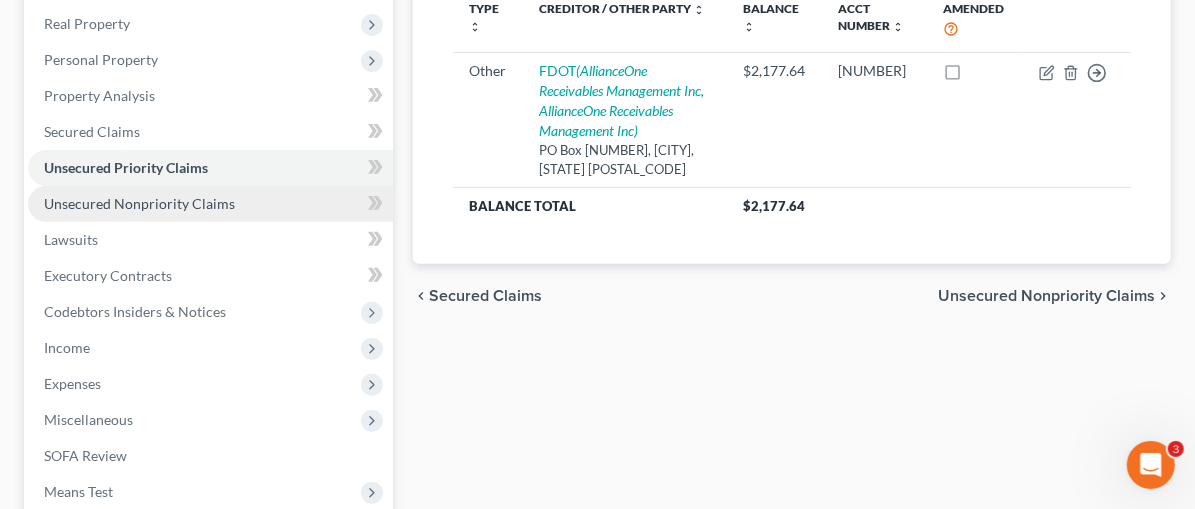 click on "Unsecured Nonpriority Claims" at bounding box center (139, 203) 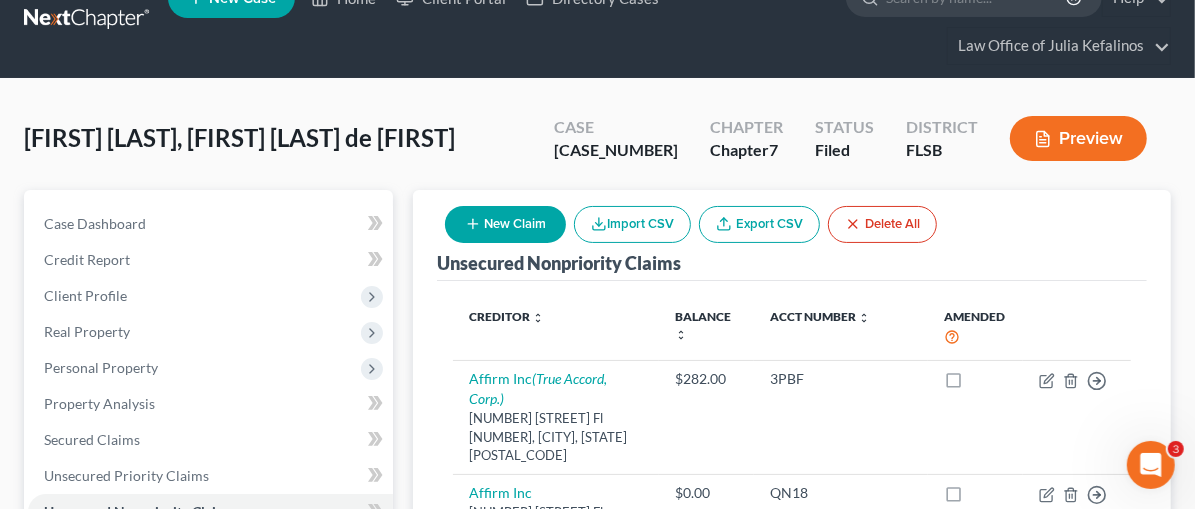 scroll, scrollTop: 0, scrollLeft: 0, axis: both 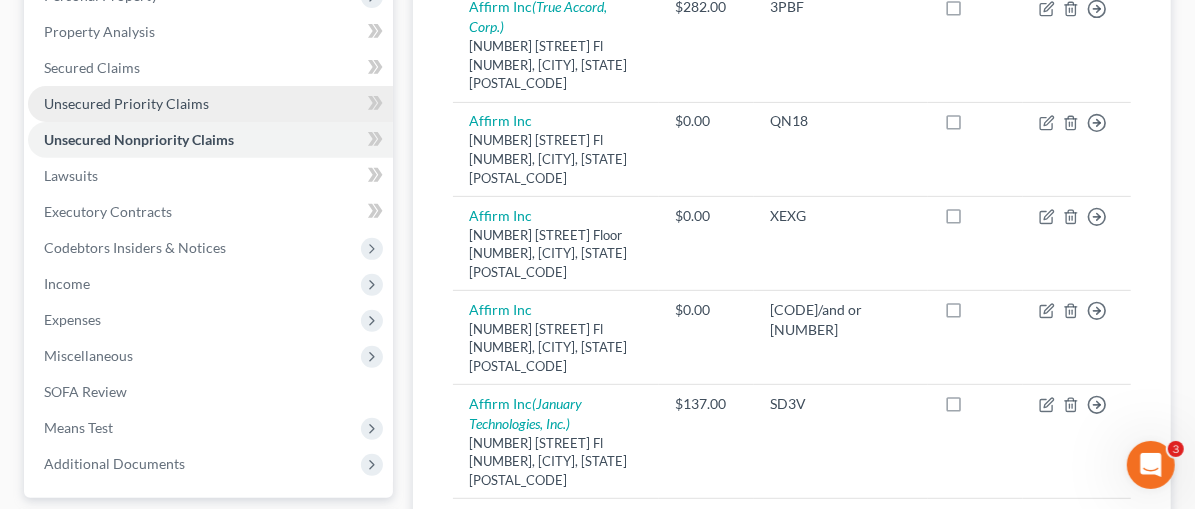 click on "Unsecured Priority Claims" at bounding box center (126, 103) 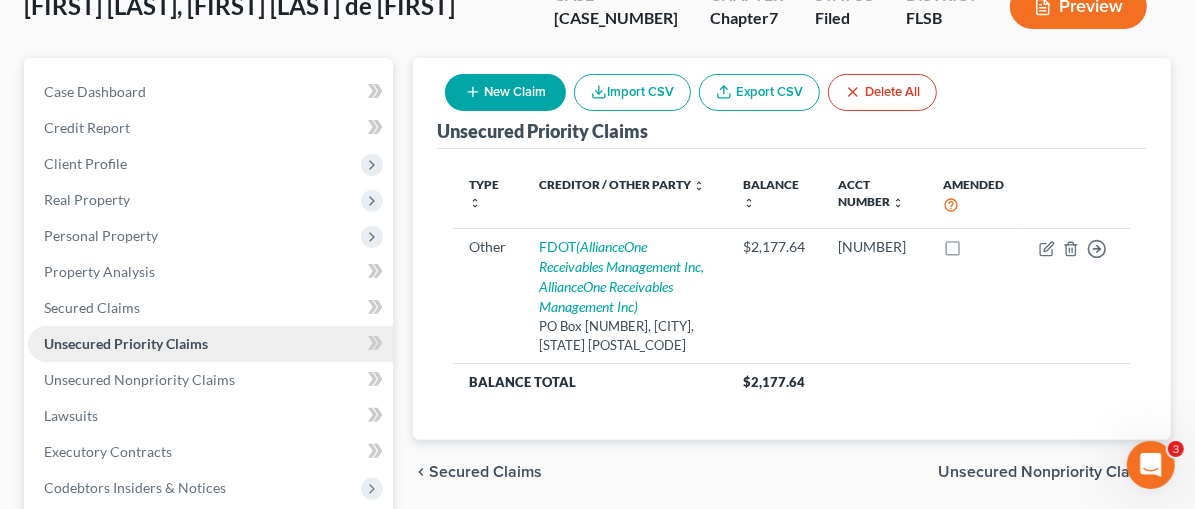 scroll, scrollTop: 0, scrollLeft: 0, axis: both 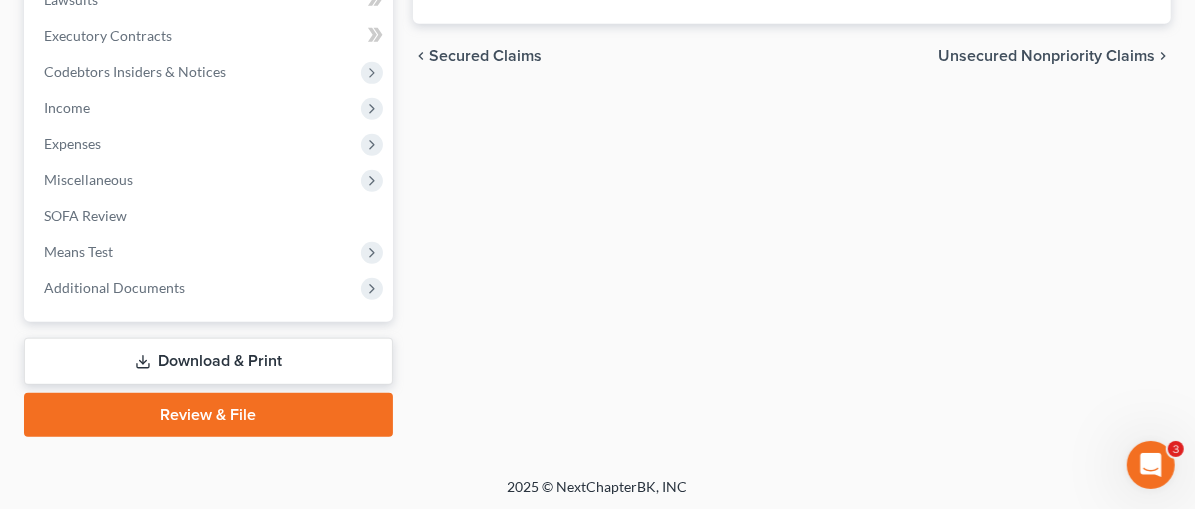 click on "Review & File" at bounding box center [208, 415] 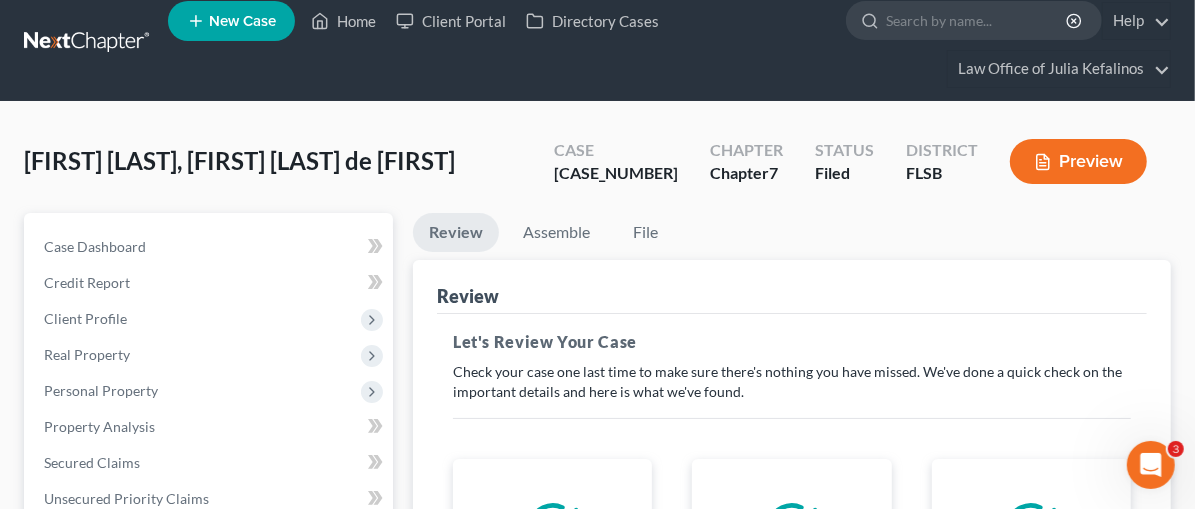 scroll, scrollTop: 0, scrollLeft: 0, axis: both 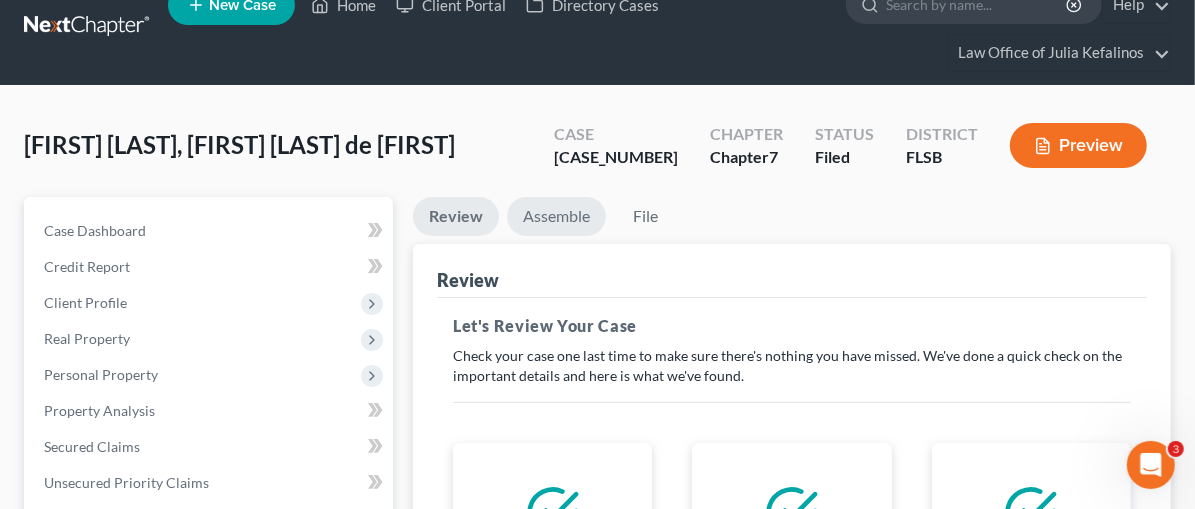 click on "Assemble" at bounding box center (556, 216) 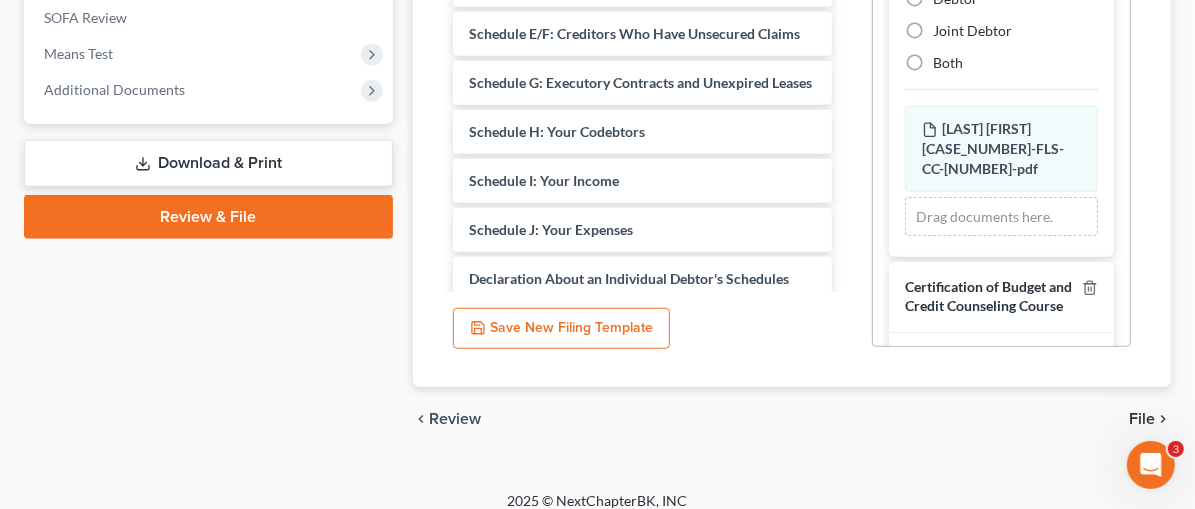 scroll, scrollTop: 771, scrollLeft: 0, axis: vertical 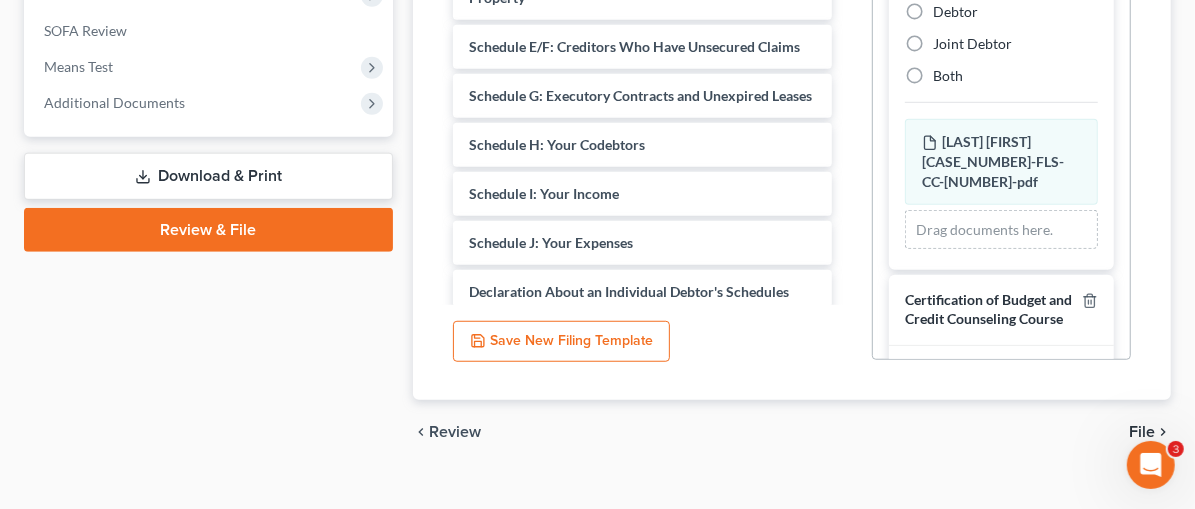 click on "Download & Print" at bounding box center (208, 176) 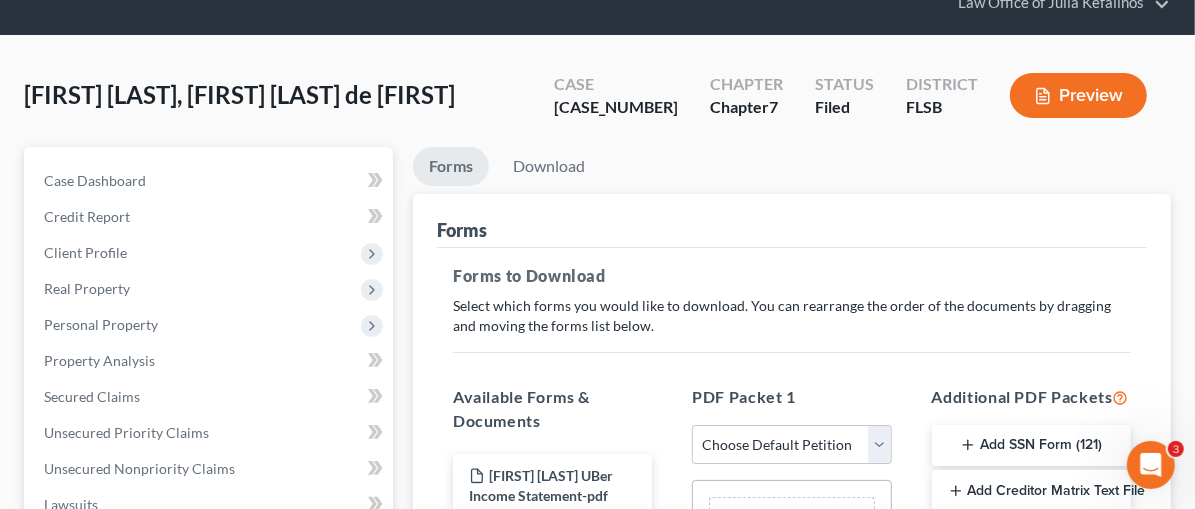 scroll, scrollTop: 0, scrollLeft: 0, axis: both 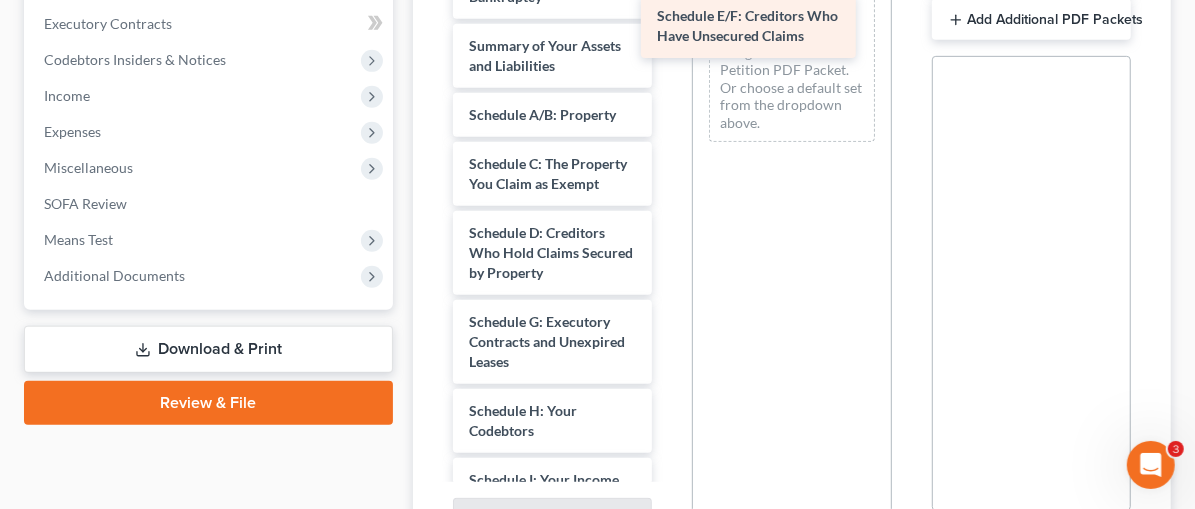 drag, startPoint x: 460, startPoint y: 267, endPoint x: 745, endPoint y: 30, distance: 370.66696 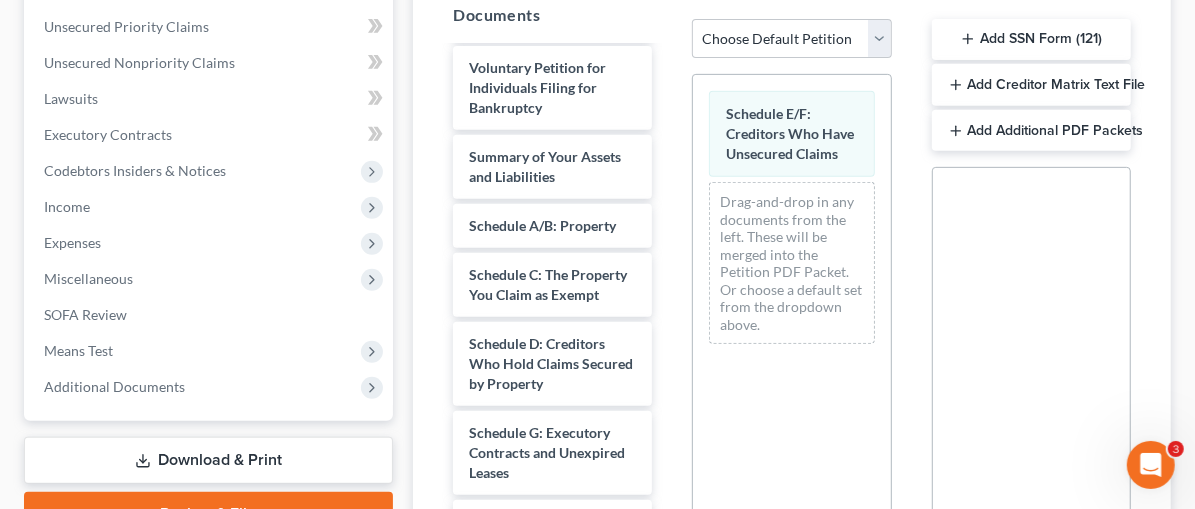 scroll, scrollTop: 469, scrollLeft: 0, axis: vertical 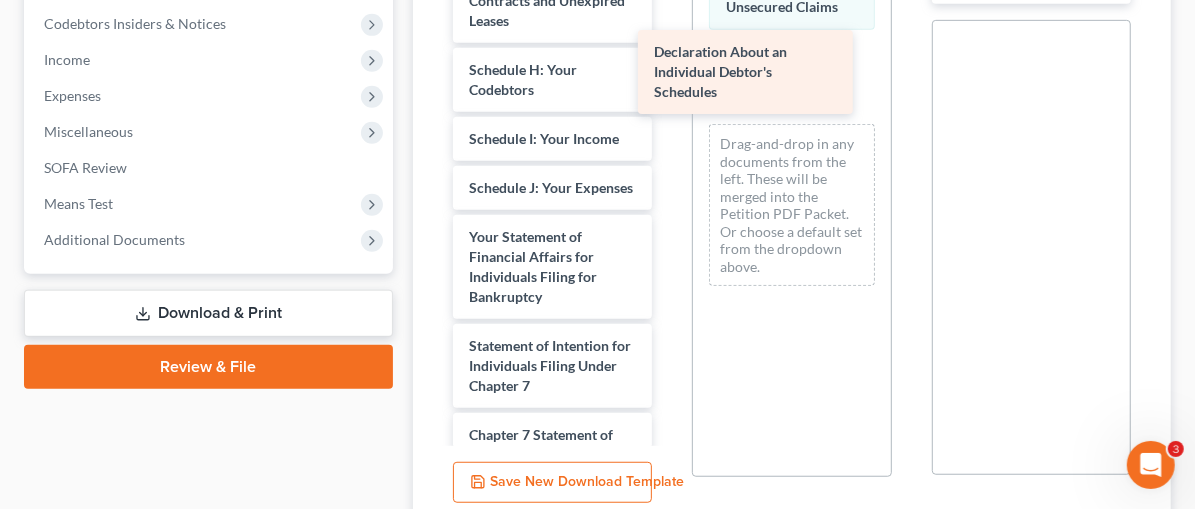 drag, startPoint x: 409, startPoint y: 157, endPoint x: 691, endPoint y: 59, distance: 298.54312 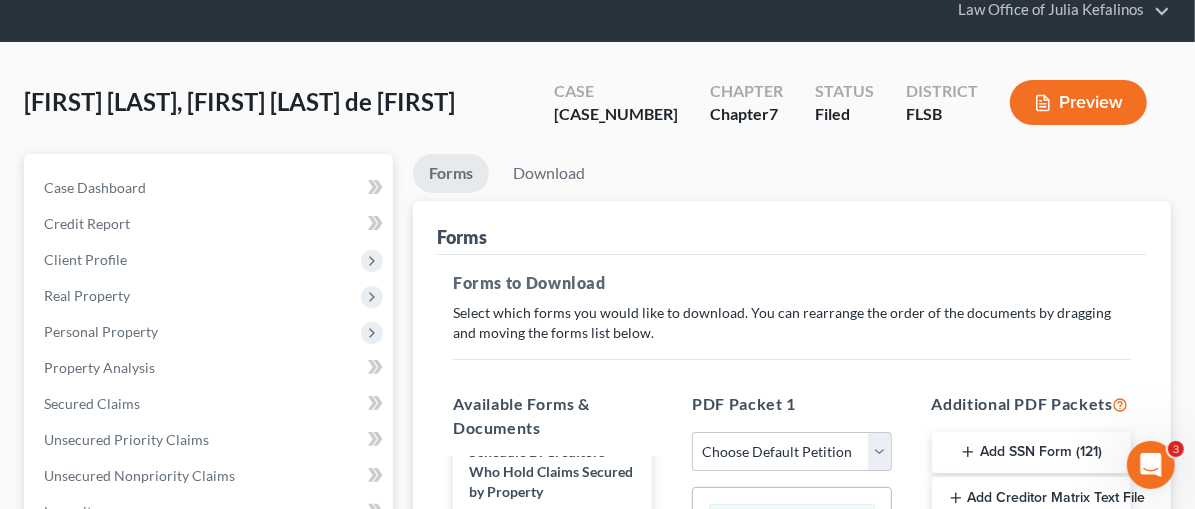 scroll, scrollTop: 76, scrollLeft: 0, axis: vertical 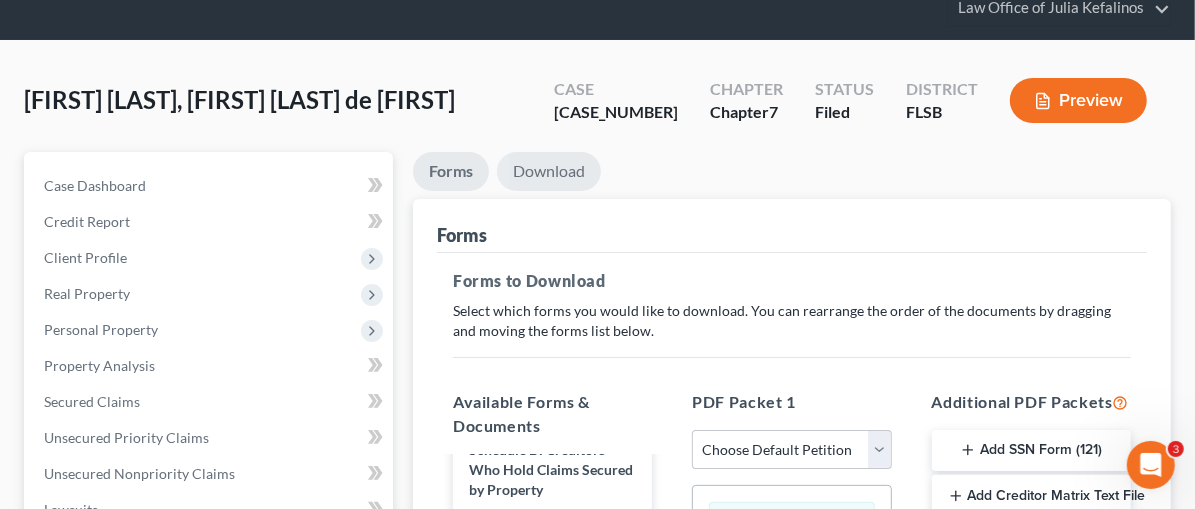 click on "Download" at bounding box center [549, 171] 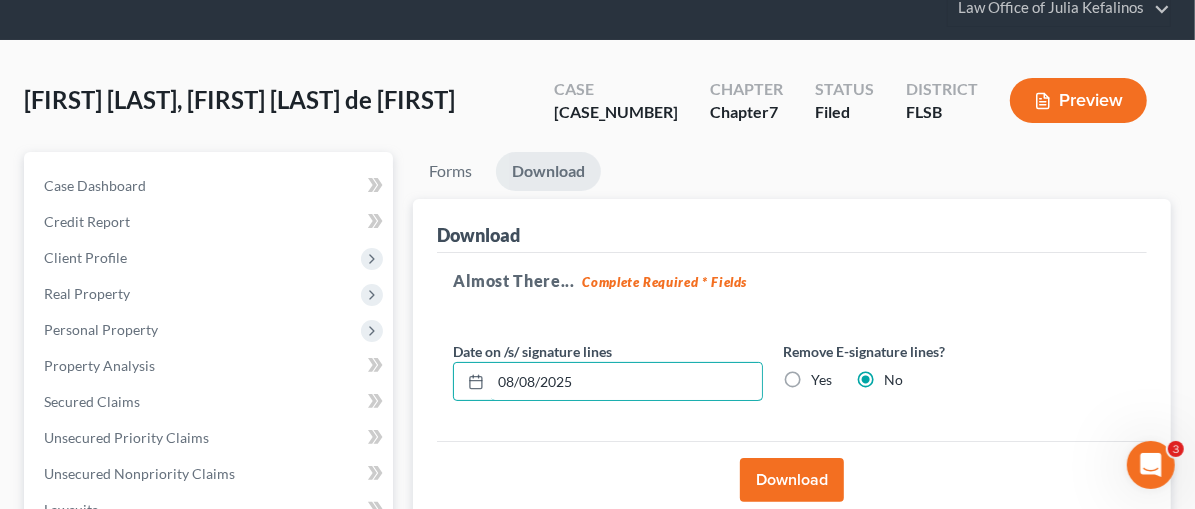 drag, startPoint x: 506, startPoint y: 386, endPoint x: 372, endPoint y: 329, distance: 145.61937 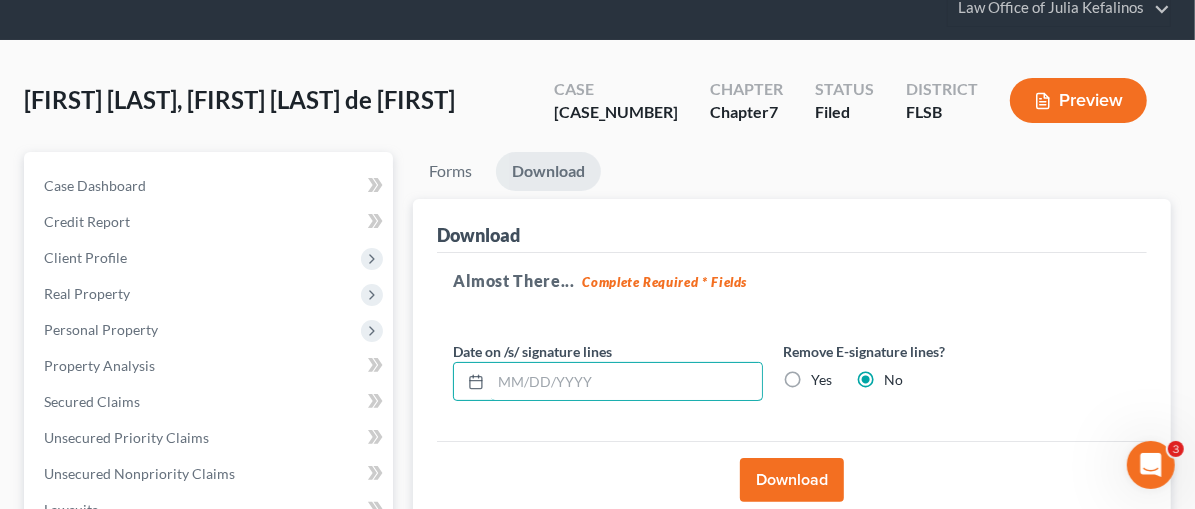 type 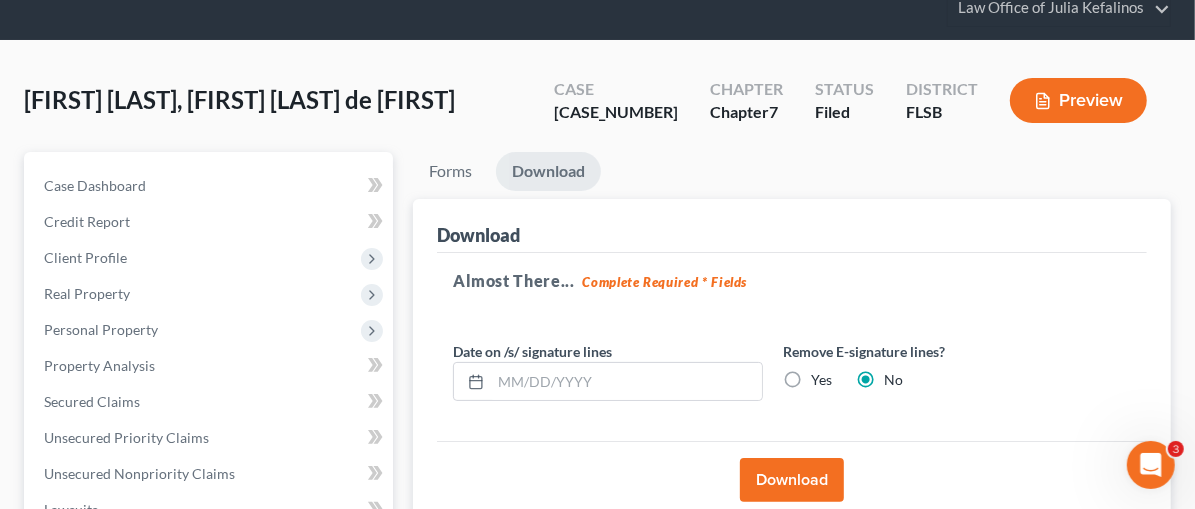 click on "Download" at bounding box center (792, 480) 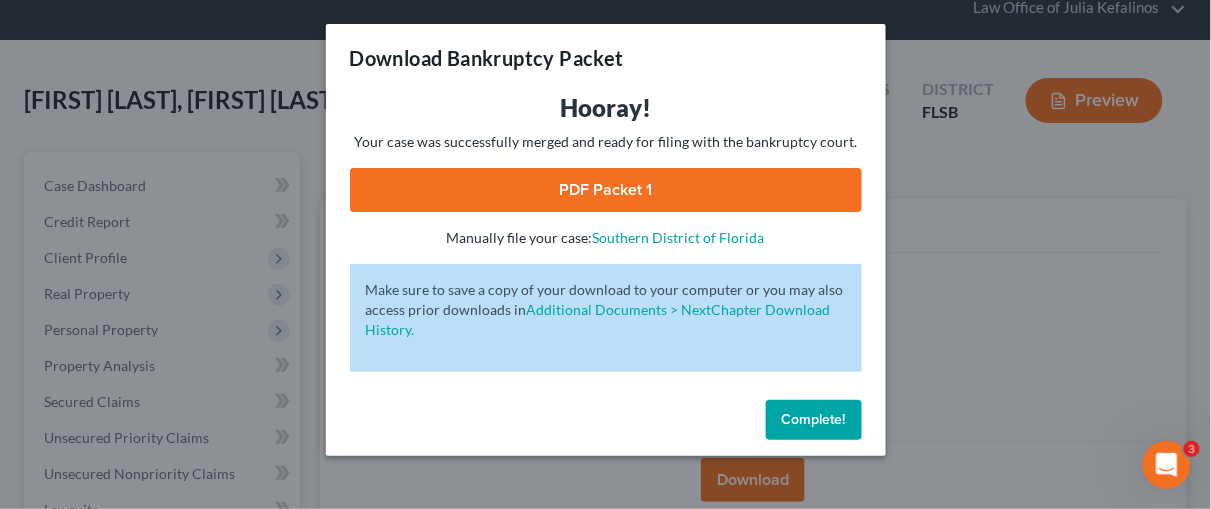click on "PDF Packet 1" at bounding box center [606, 190] 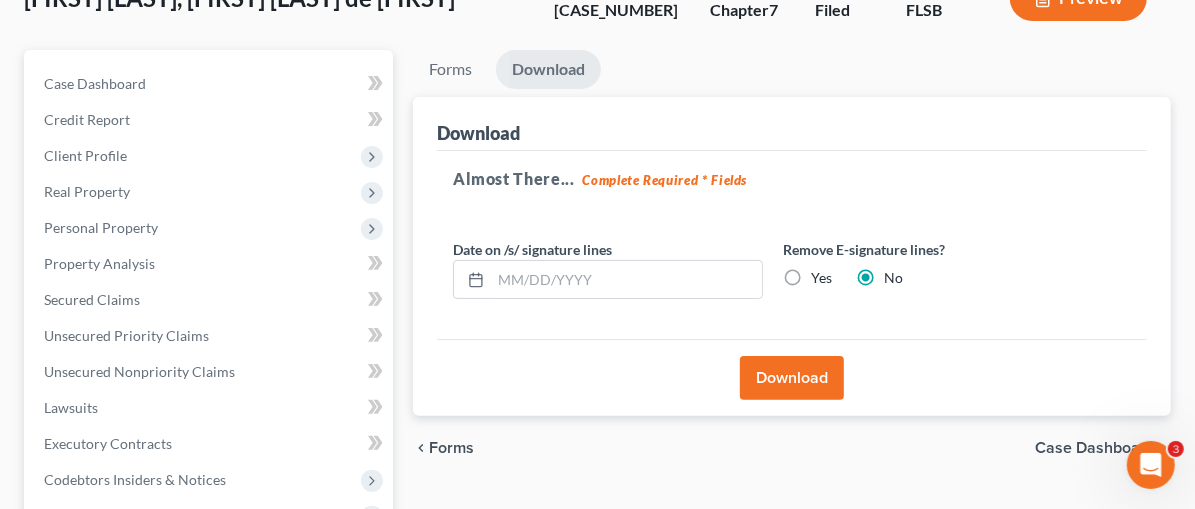 scroll, scrollTop: 184, scrollLeft: 0, axis: vertical 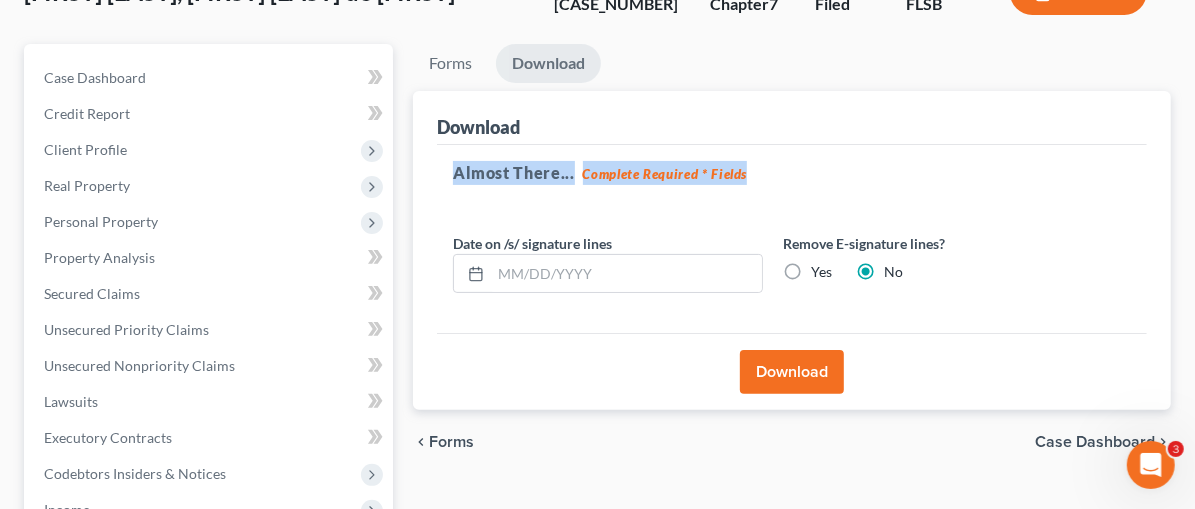 drag, startPoint x: 1188, startPoint y: 177, endPoint x: 1188, endPoint y: 122, distance: 55 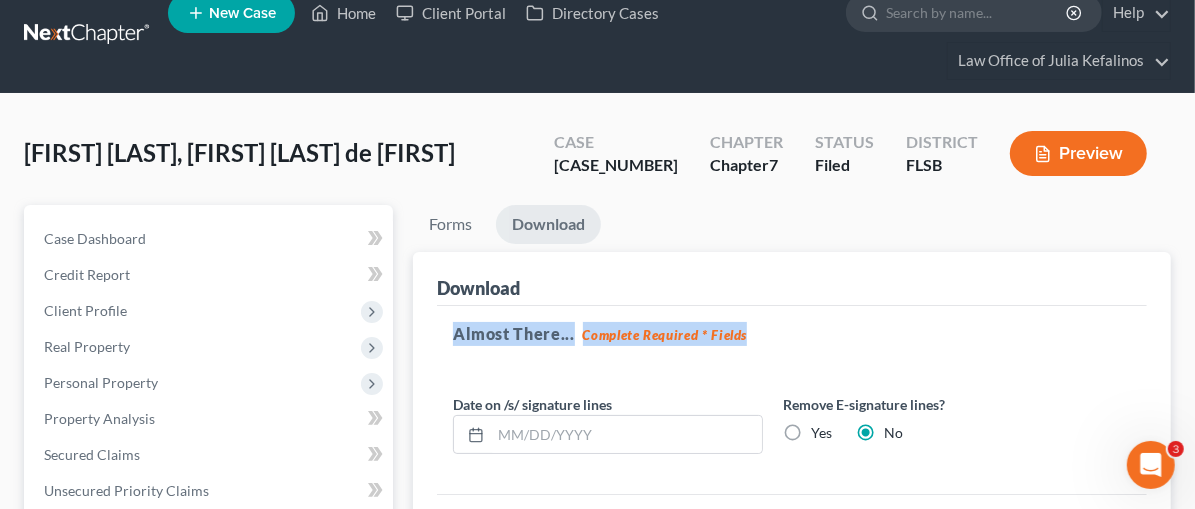 scroll, scrollTop: 22, scrollLeft: 0, axis: vertical 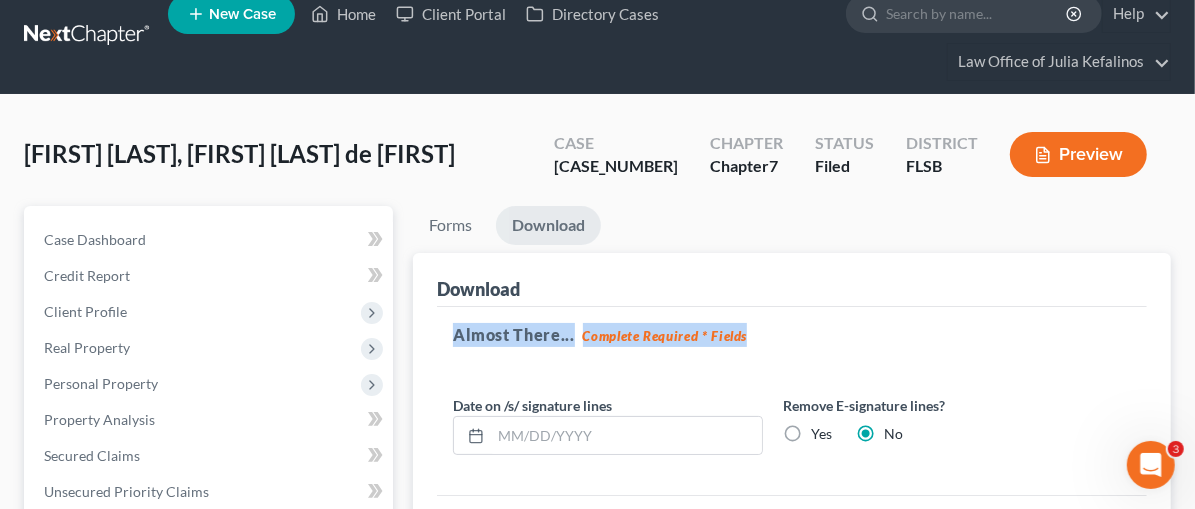 click on "Download" at bounding box center (548, 225) 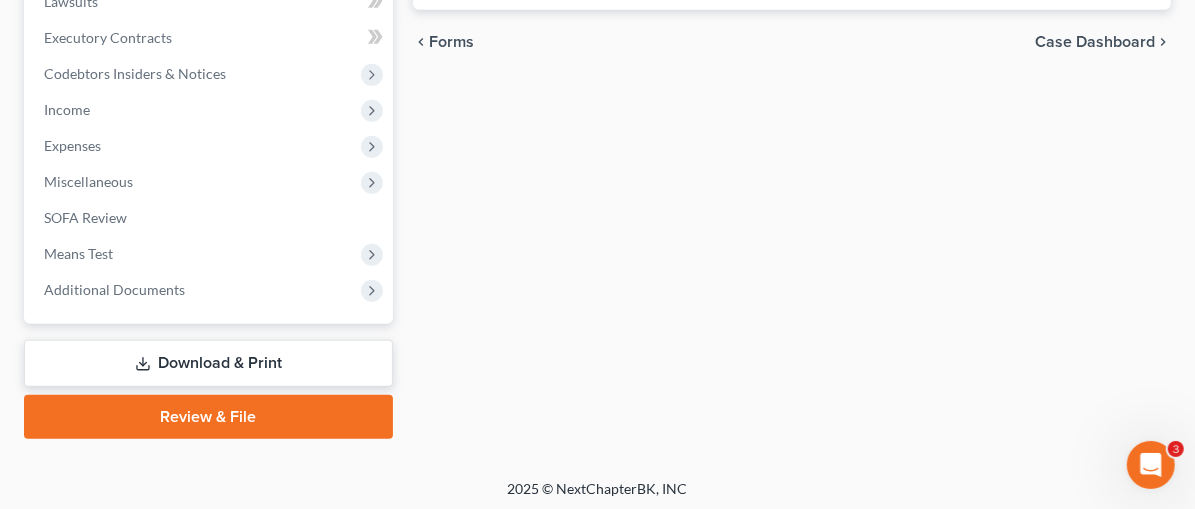 scroll, scrollTop: 586, scrollLeft: 0, axis: vertical 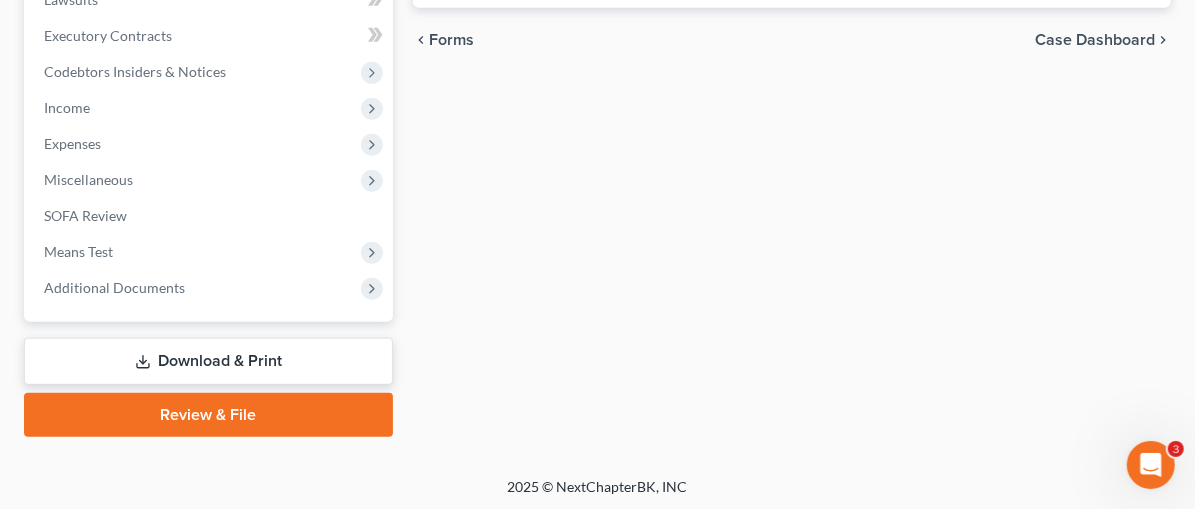 click on "Download & Print" at bounding box center (208, 361) 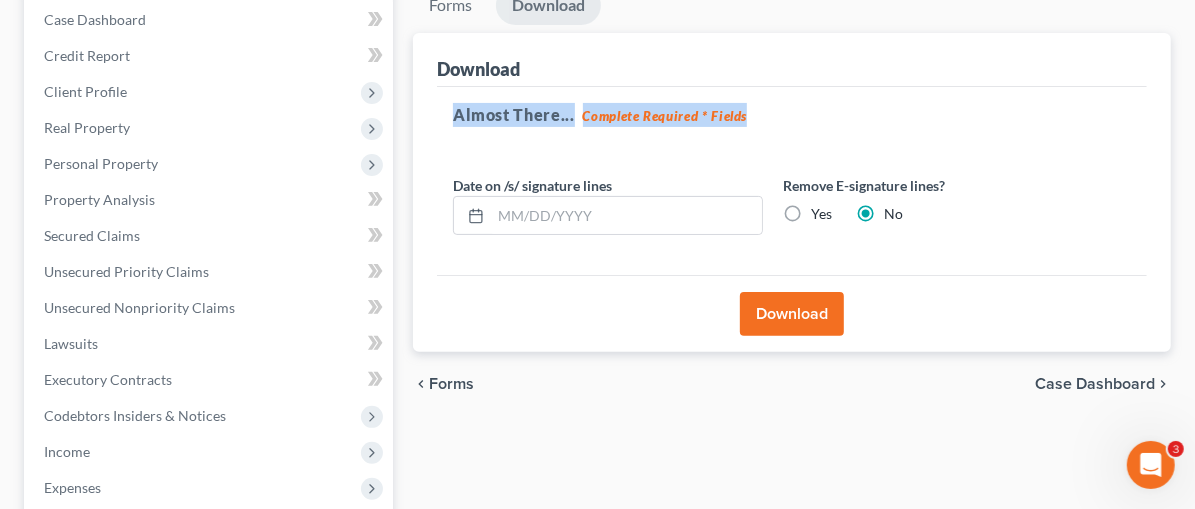 scroll, scrollTop: 165, scrollLeft: 0, axis: vertical 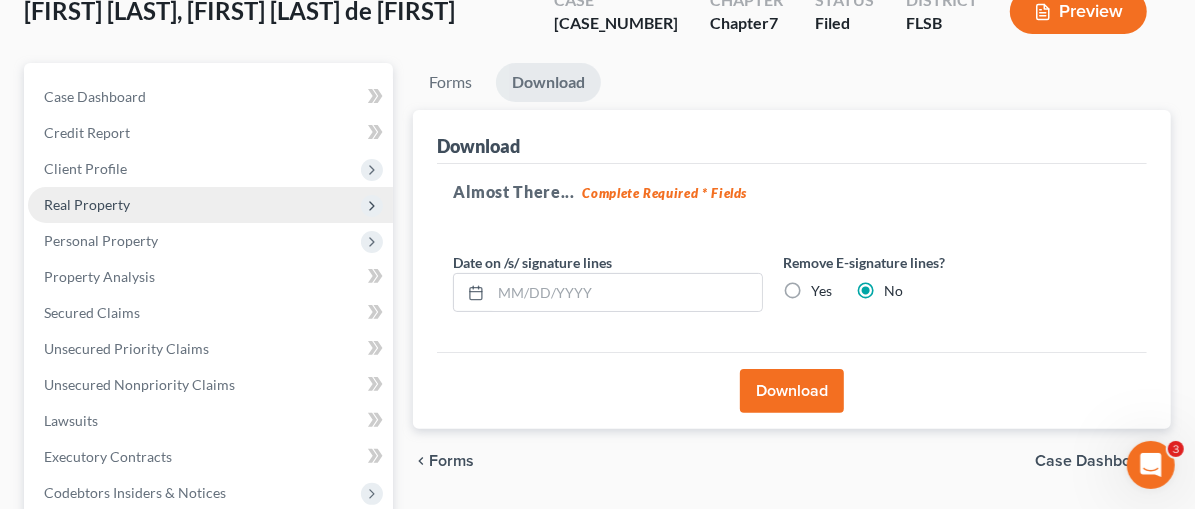 click on "Real Property" at bounding box center (87, 204) 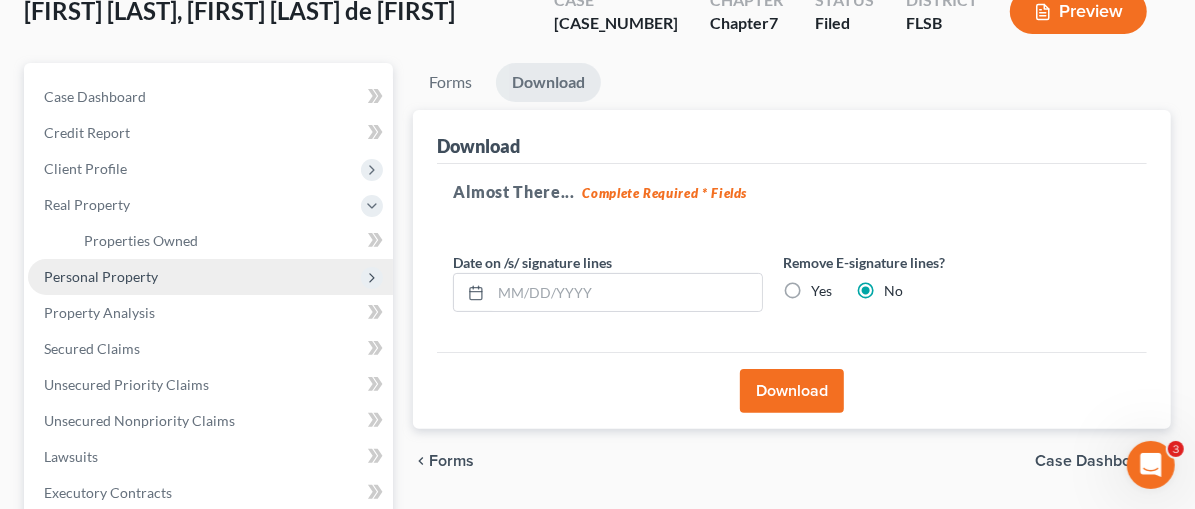 click on "Personal Property" at bounding box center (101, 276) 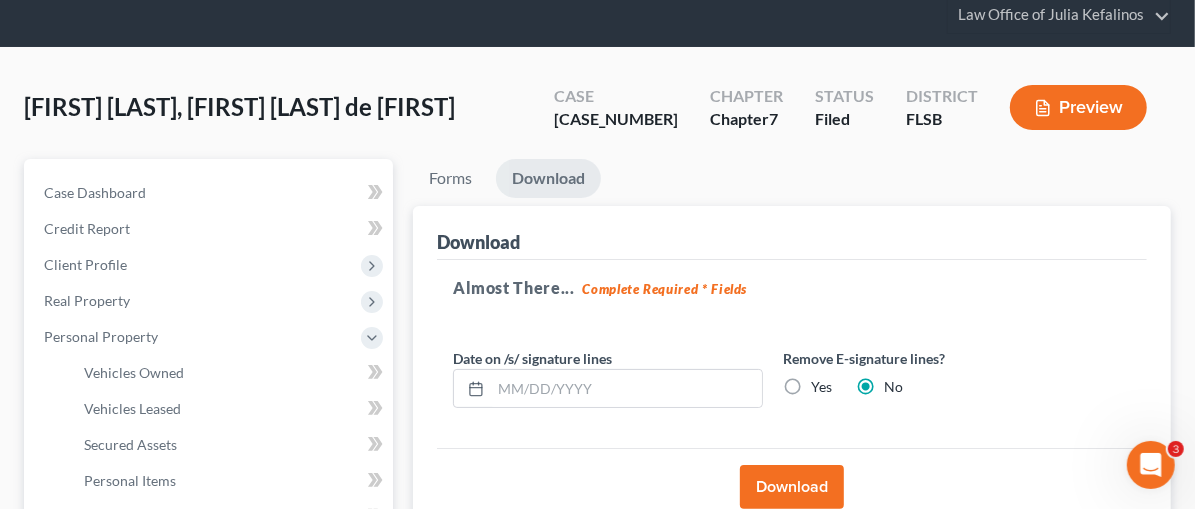 scroll, scrollTop: 0, scrollLeft: 0, axis: both 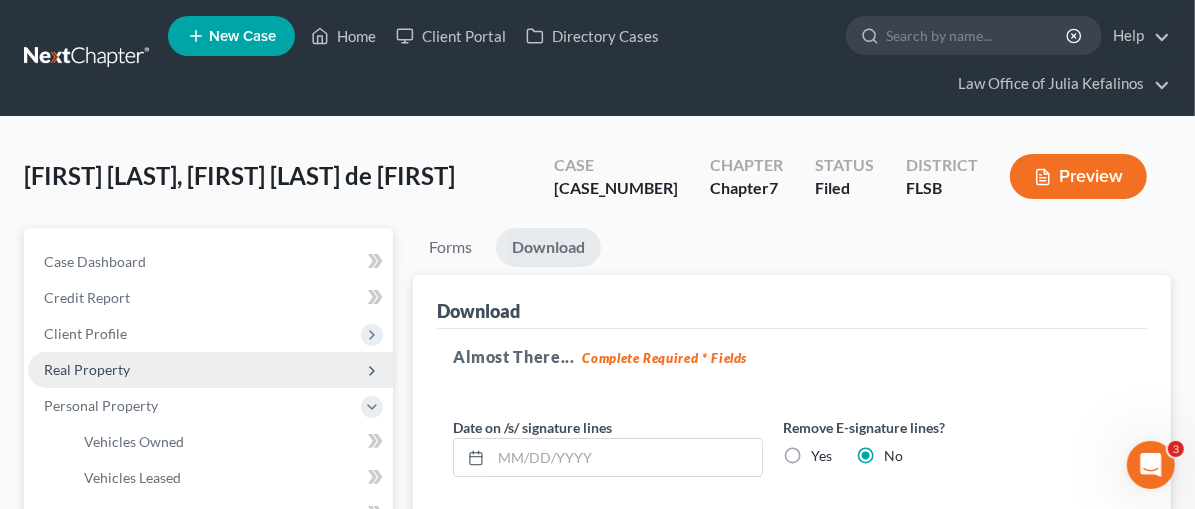 click on "Real Property" at bounding box center [87, 369] 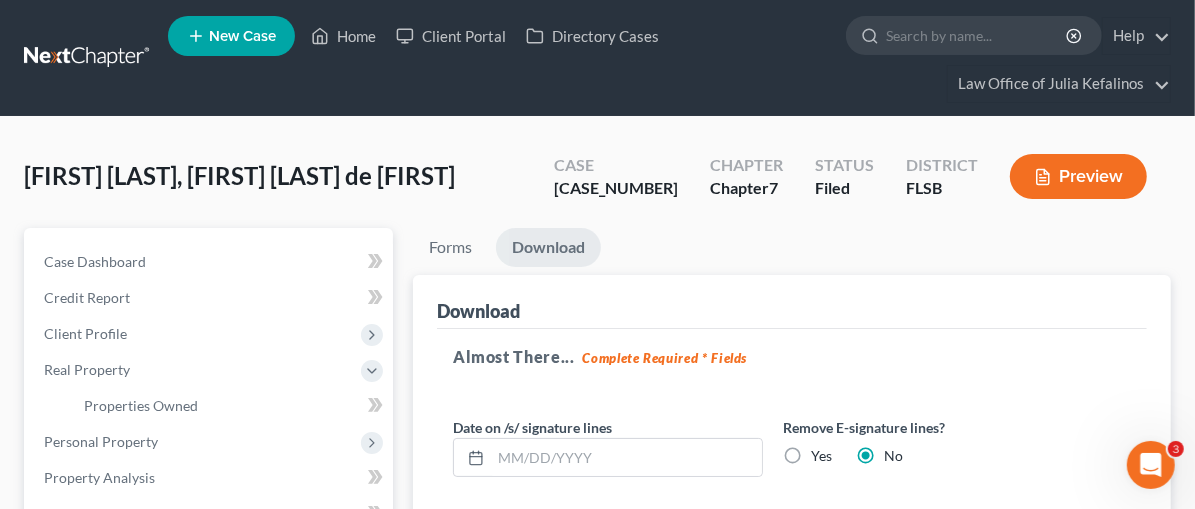 drag, startPoint x: 73, startPoint y: 337, endPoint x: 225, endPoint y: 234, distance: 183.61101 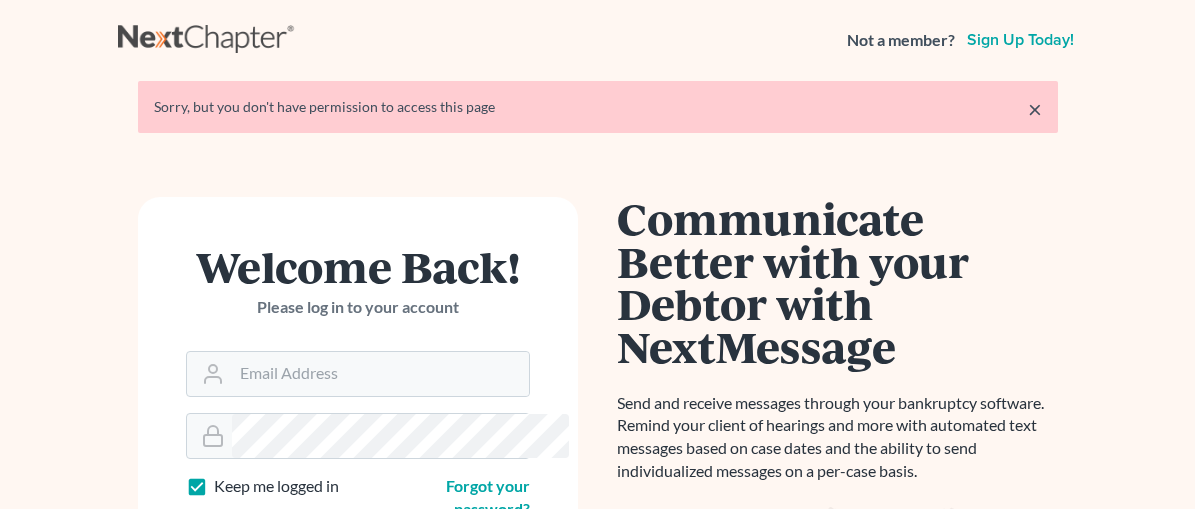 scroll, scrollTop: 0, scrollLeft: 0, axis: both 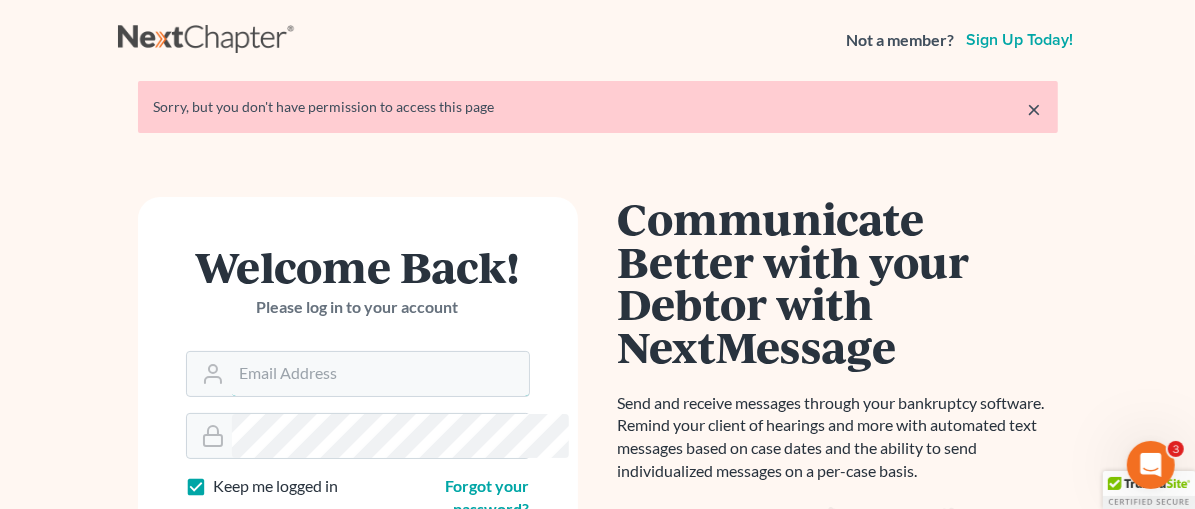 type on "[EMAIL]" 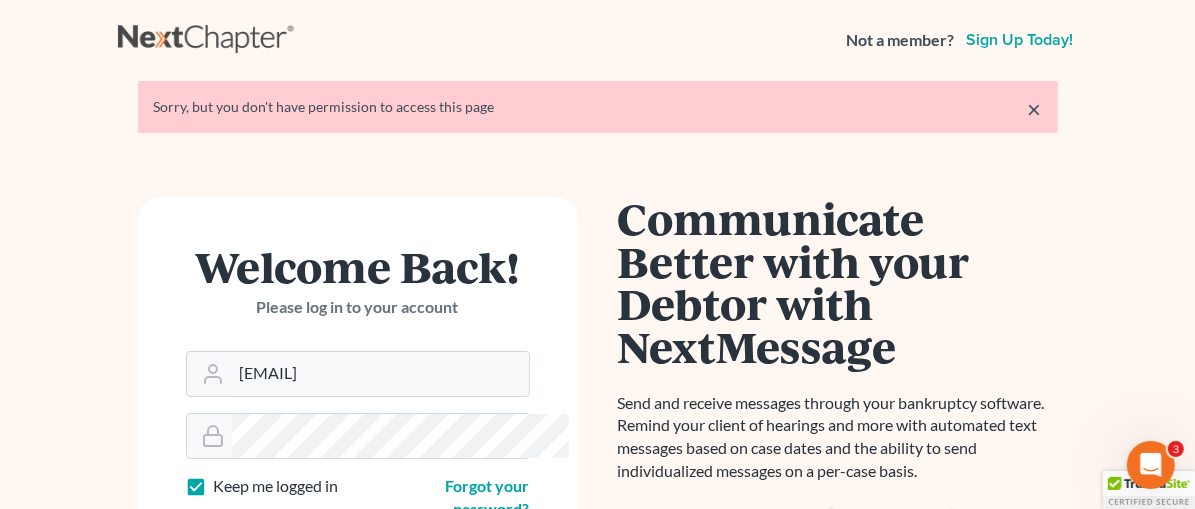 click on "×" at bounding box center [1035, 109] 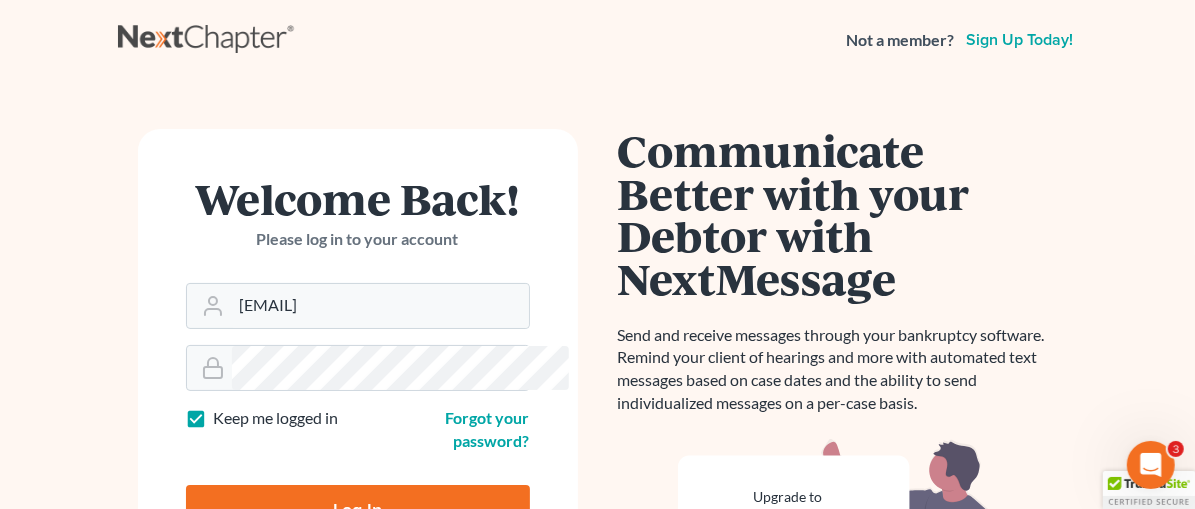 click on "Log In" at bounding box center (358, 510) 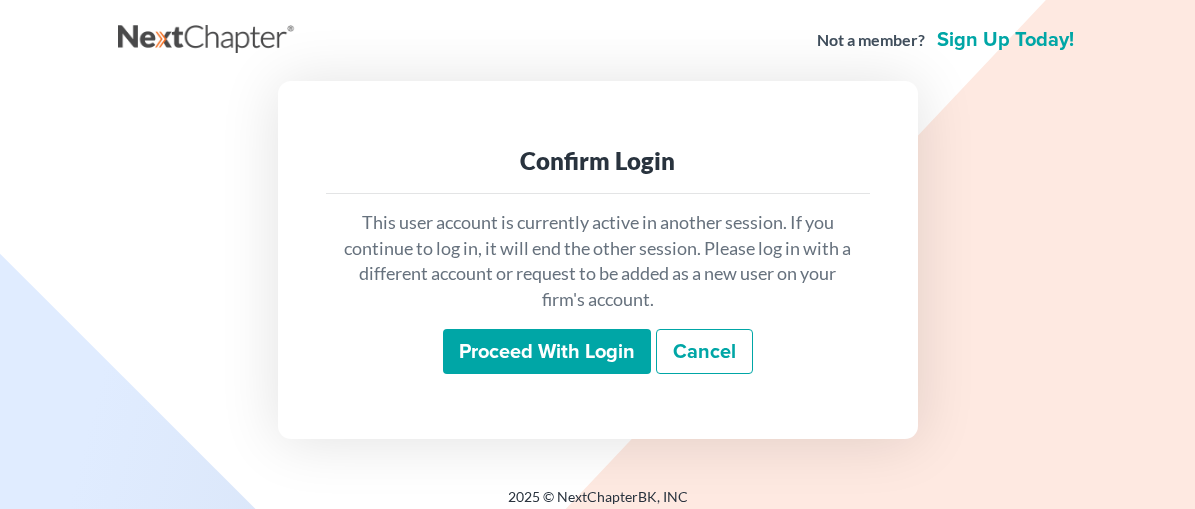 scroll, scrollTop: 0, scrollLeft: 0, axis: both 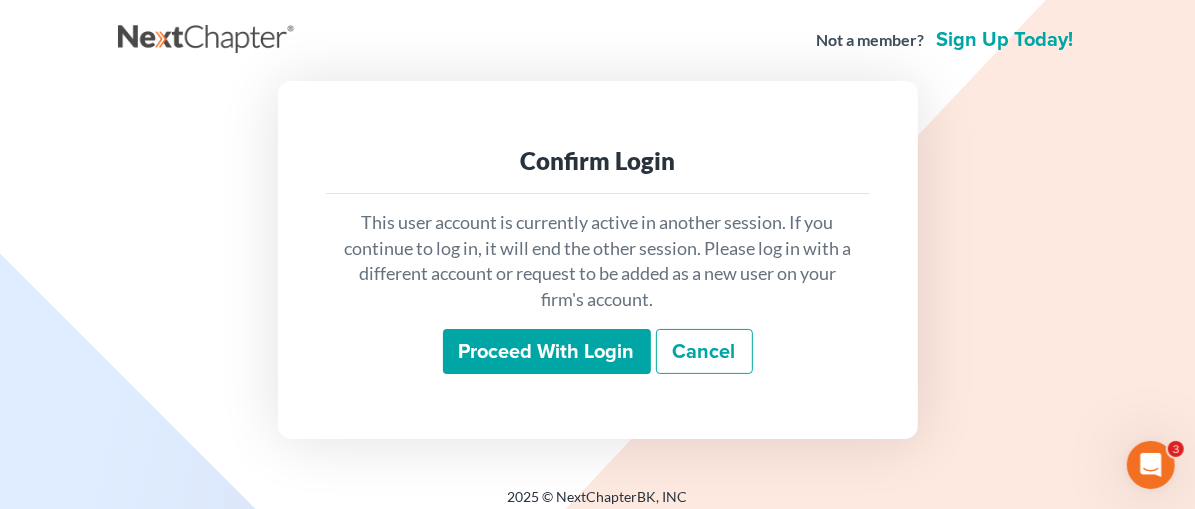 click on "Proceed with login" at bounding box center (547, 352) 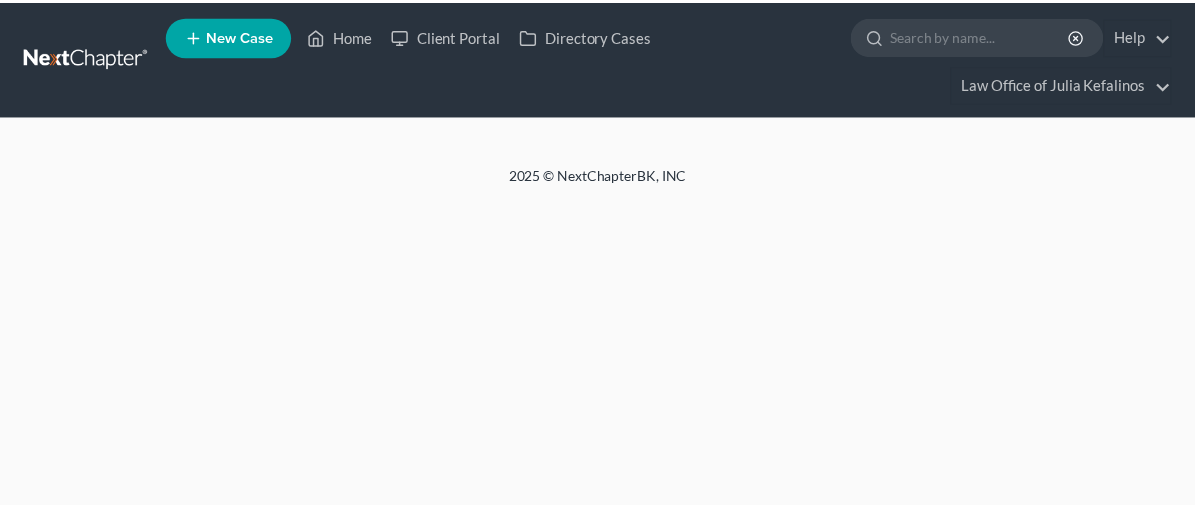 scroll, scrollTop: 0, scrollLeft: 0, axis: both 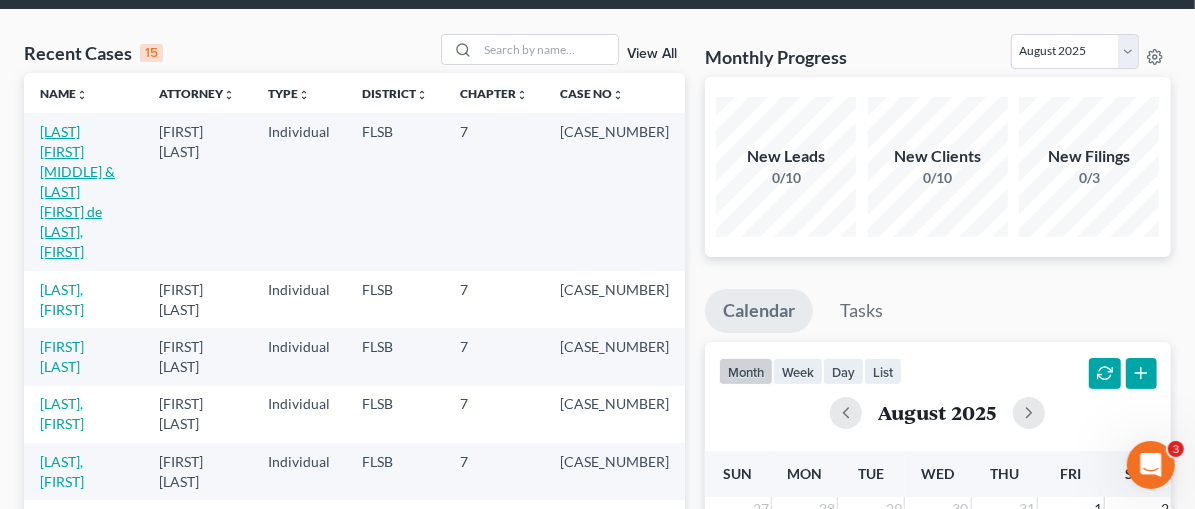 click on "[LAST] [FIRST] [MIDDLE] & [LAST] [FIRST] de [LAST], [FIRST]" at bounding box center (77, 191) 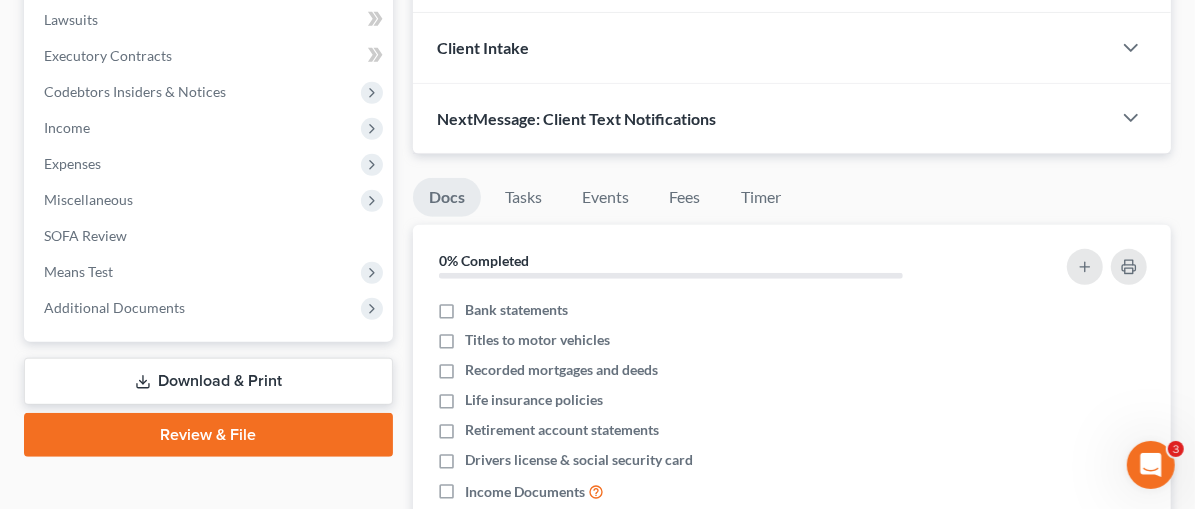 scroll, scrollTop: 612, scrollLeft: 0, axis: vertical 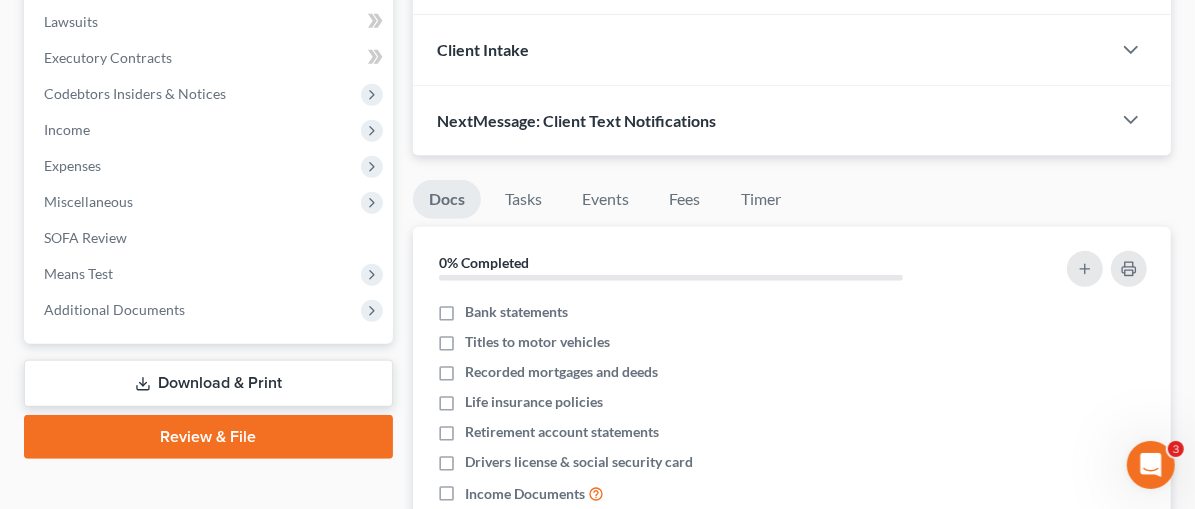 click on "Download & Print" at bounding box center (208, 383) 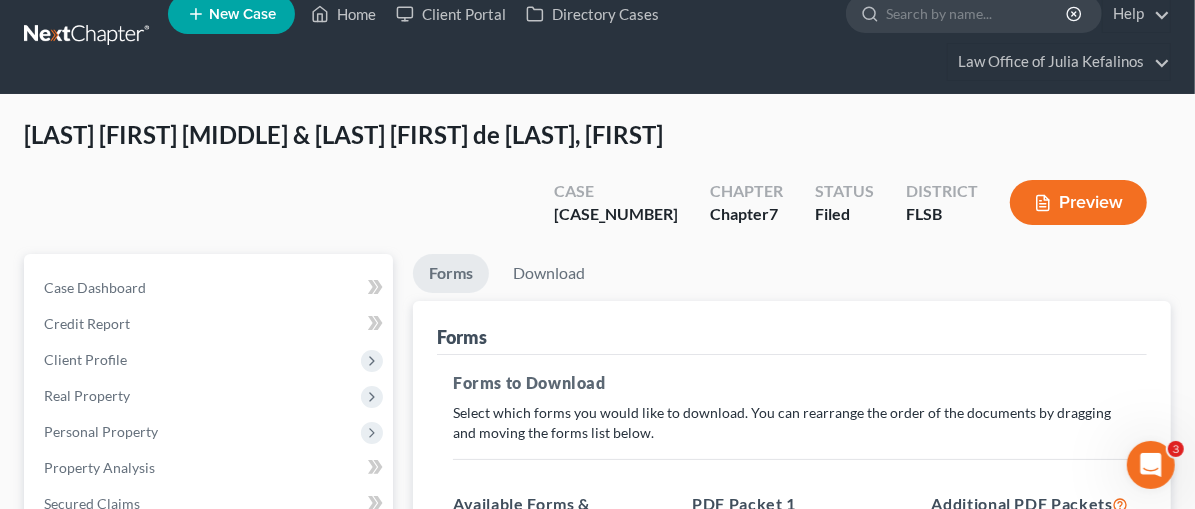 scroll, scrollTop: 0, scrollLeft: 0, axis: both 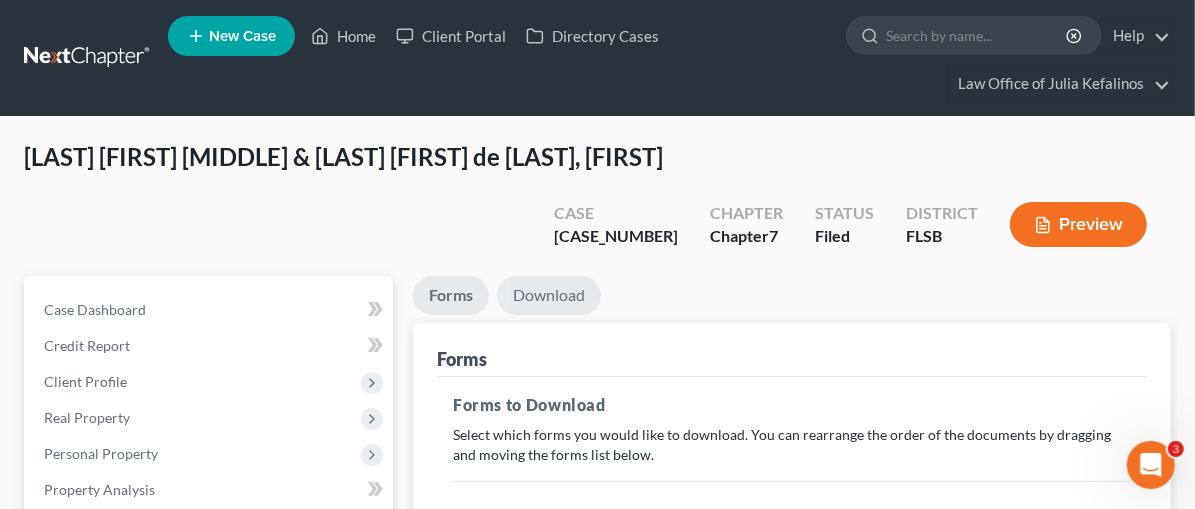 click on "Download" at bounding box center [549, 295] 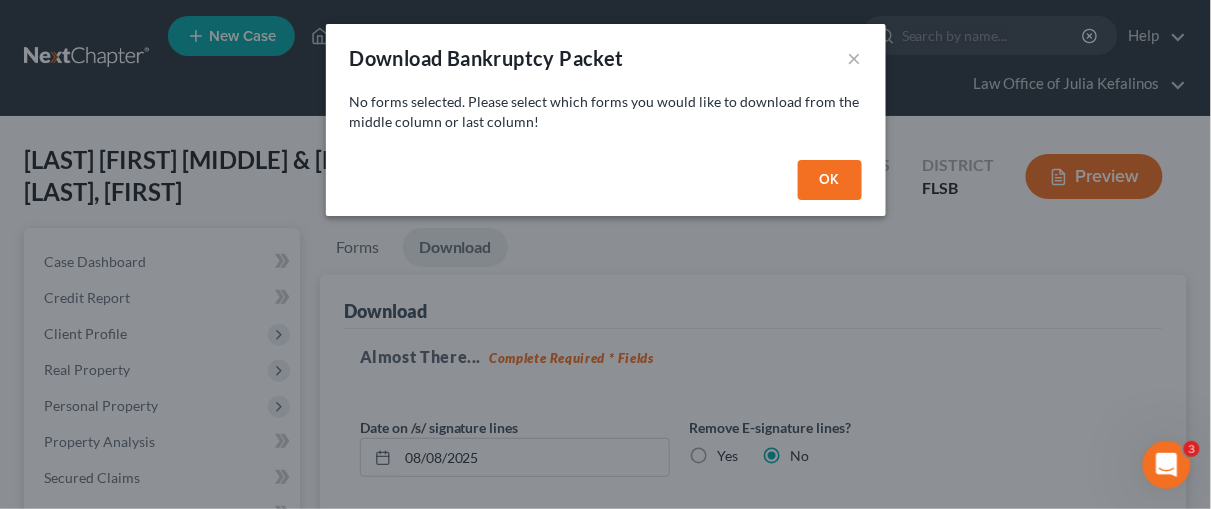 click on "OK" at bounding box center [830, 180] 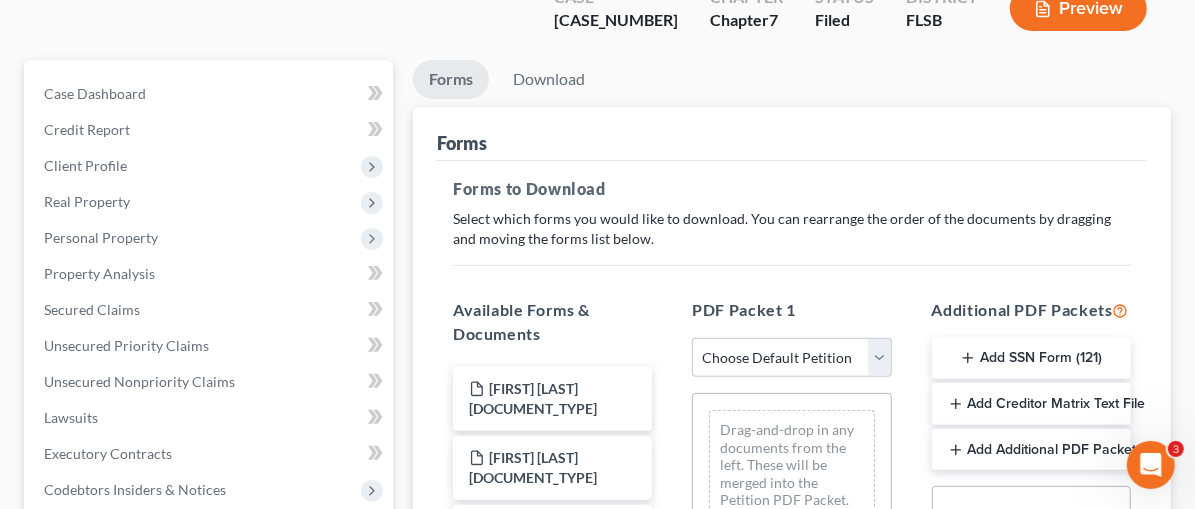 scroll, scrollTop: 220, scrollLeft: 0, axis: vertical 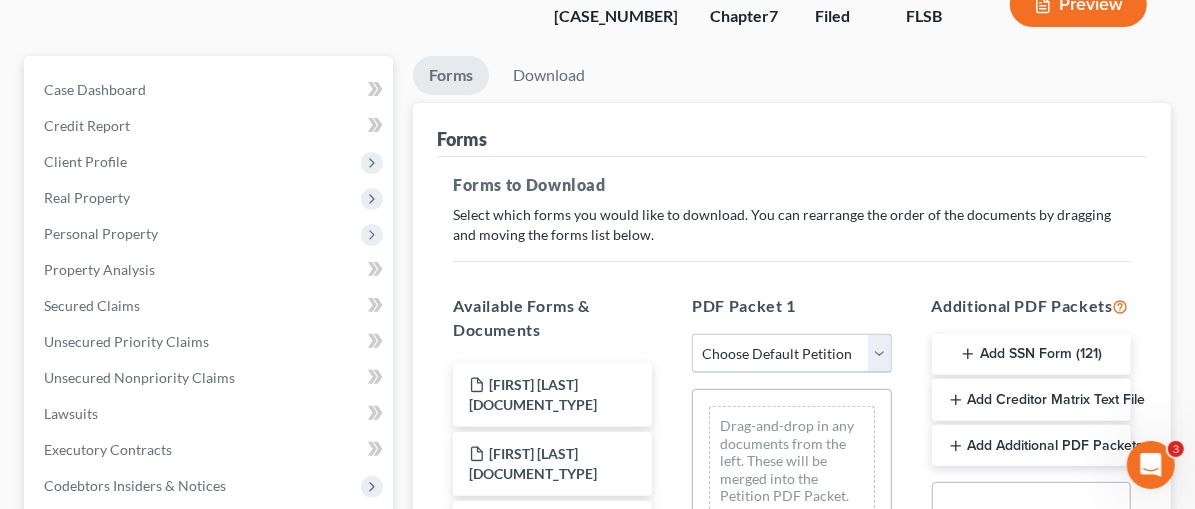 click on "Choose Default Petition PDF Packet Complete Bankruptcy Petition (all forms and schedules) Emergency Filing Forms (Petition and Creditor List Only) Amended Forms Signature Pages Only" at bounding box center [791, 354] 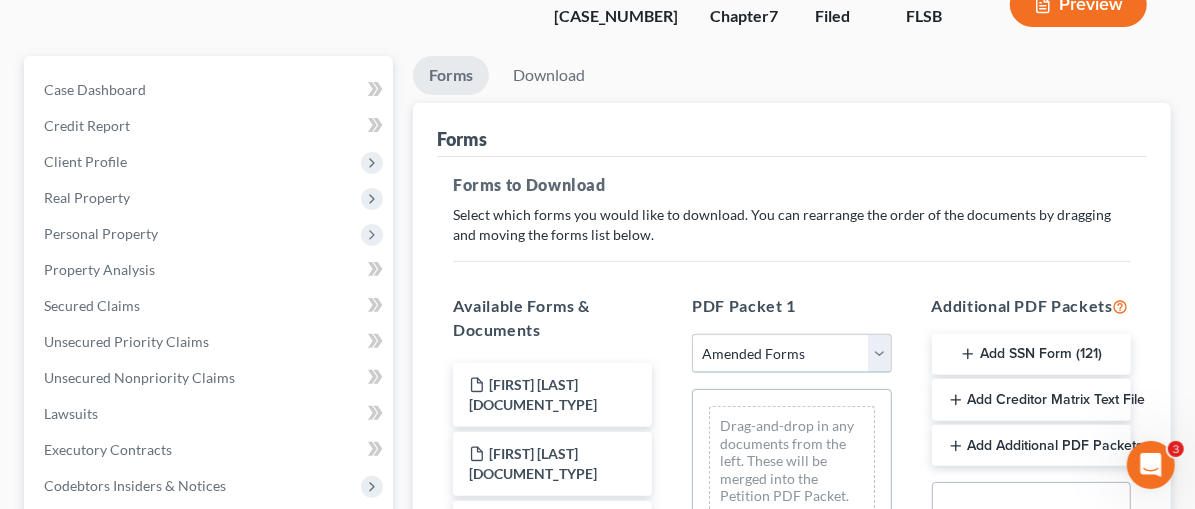 click on "Choose Default Petition PDF Packet Complete Bankruptcy Petition (all forms and schedules) Emergency Filing Forms (Petition and Creditor List Only) Amended Forms Signature Pages Only" at bounding box center [791, 354] 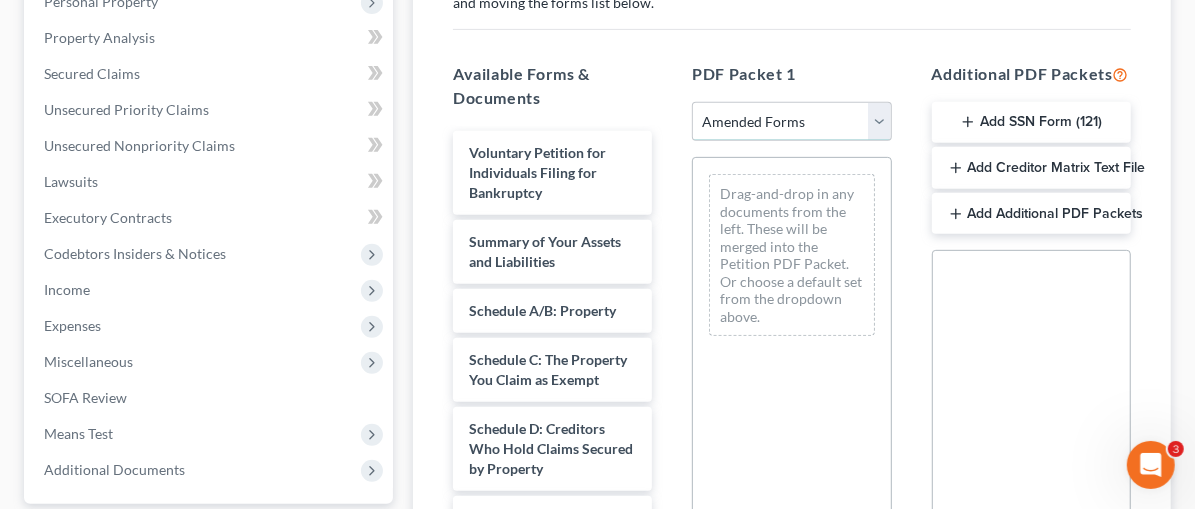 scroll, scrollTop: 457, scrollLeft: 0, axis: vertical 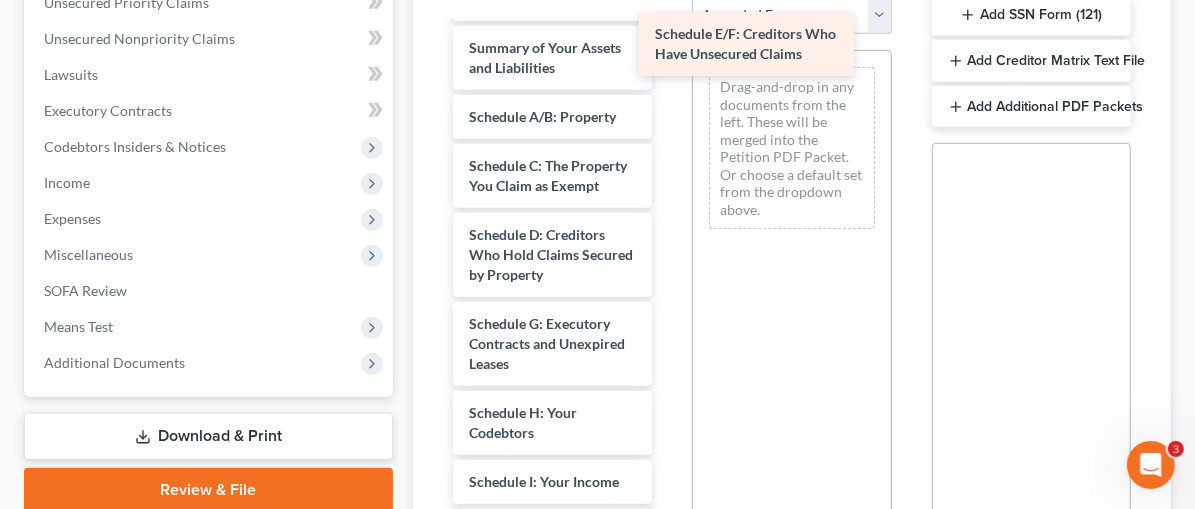 drag, startPoint x: 470, startPoint y: 252, endPoint x: 753, endPoint y: 37, distance: 355.4068 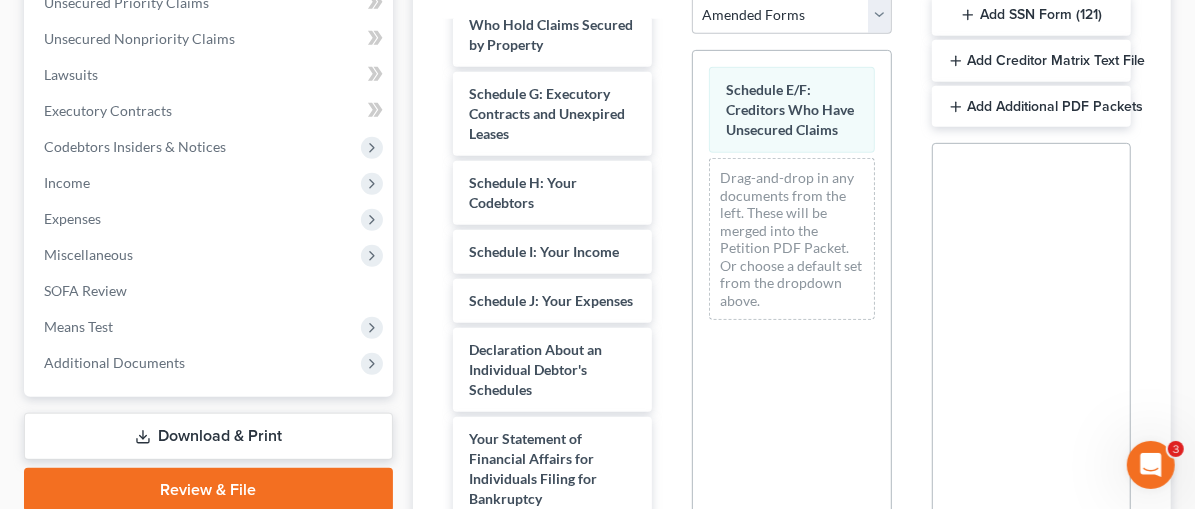 scroll, scrollTop: 322, scrollLeft: 0, axis: vertical 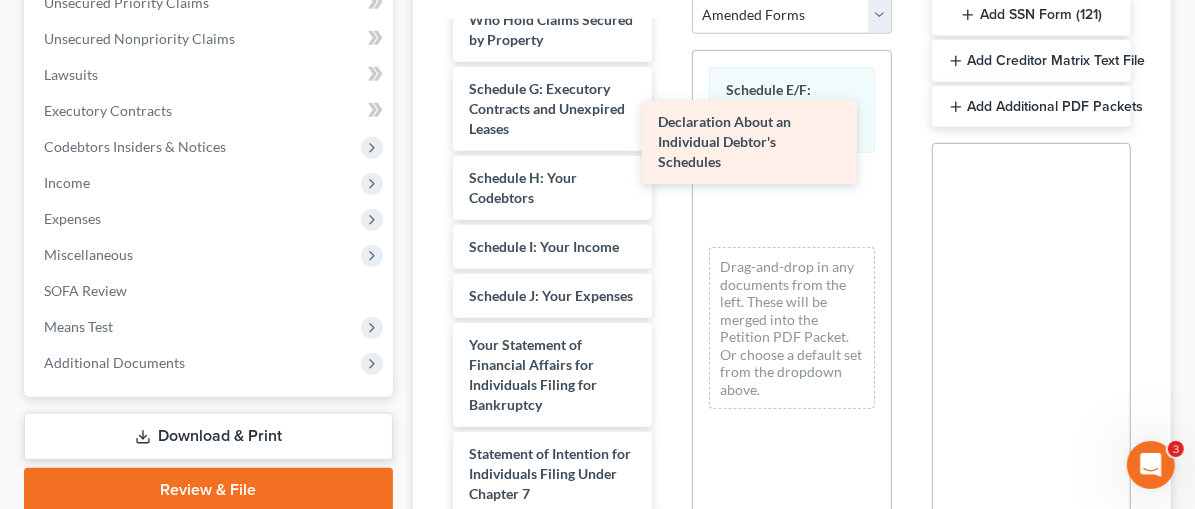 drag, startPoint x: 388, startPoint y: 270, endPoint x: 674, endPoint y: 143, distance: 312.92972 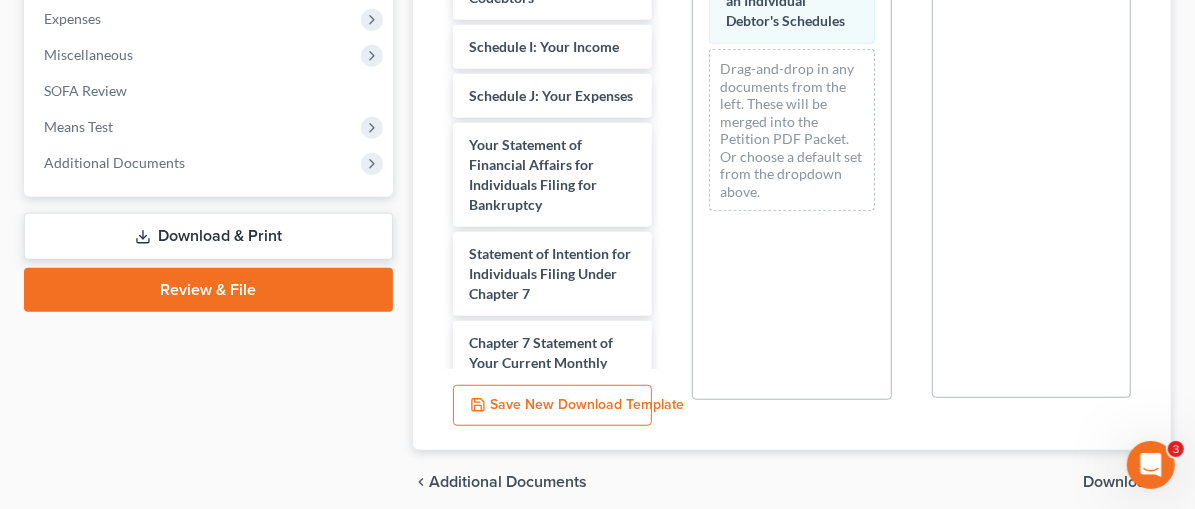 scroll, scrollTop: 778, scrollLeft: 0, axis: vertical 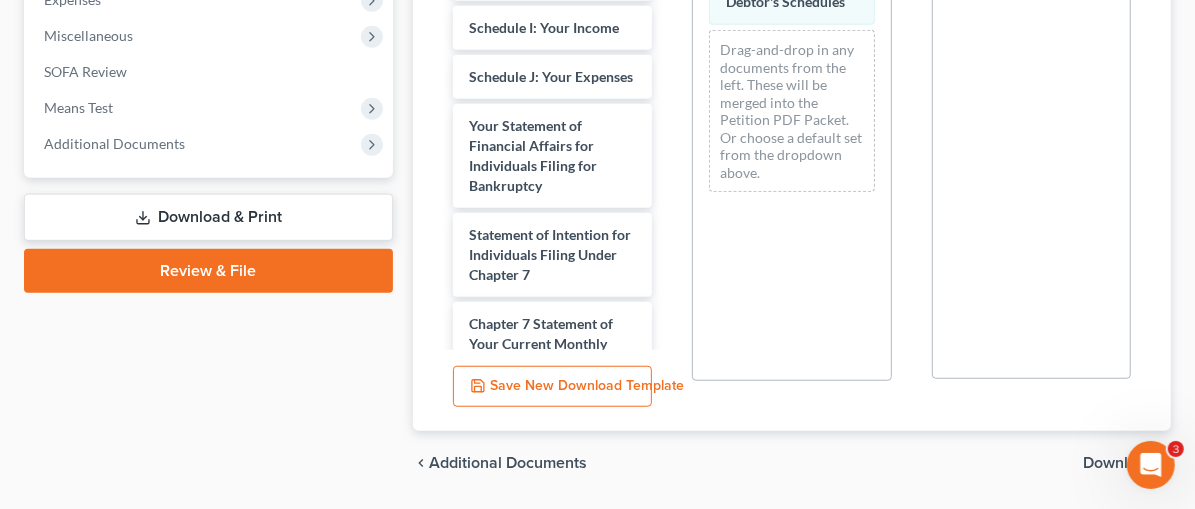 click on "Download" at bounding box center [1119, 463] 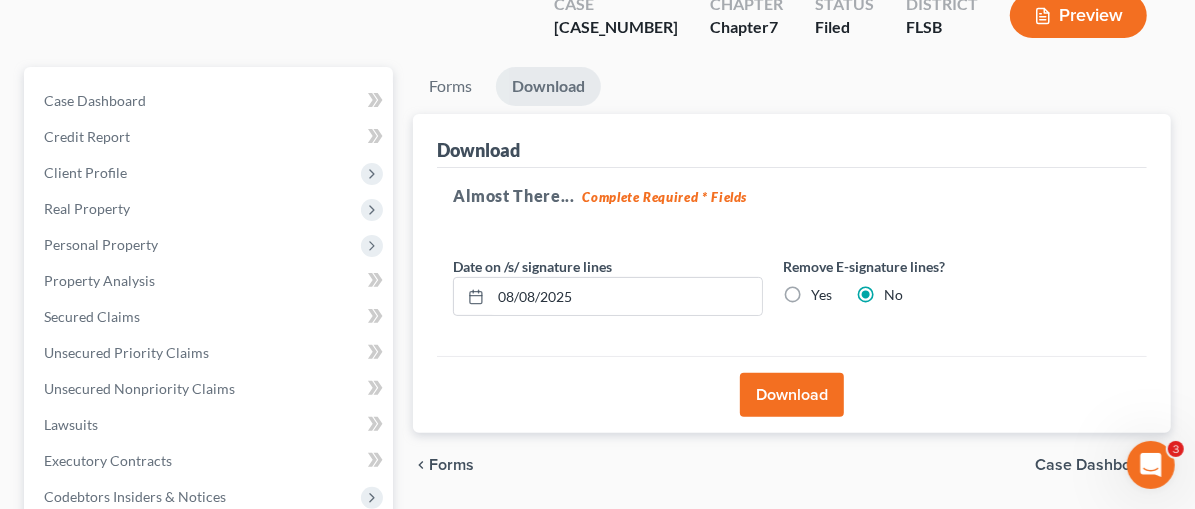 scroll, scrollTop: 171, scrollLeft: 0, axis: vertical 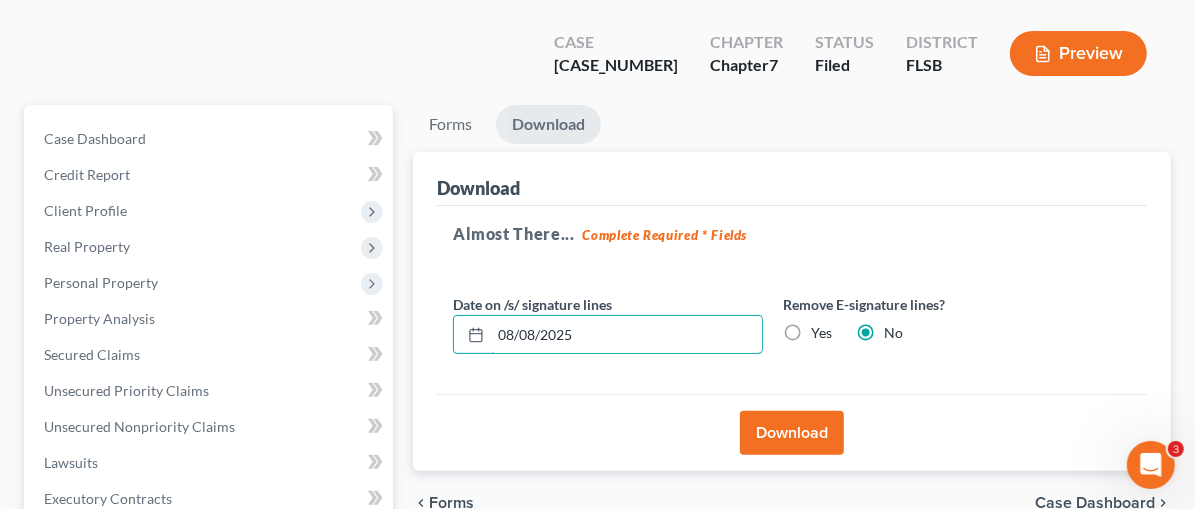 drag, startPoint x: 485, startPoint y: 283, endPoint x: 380, endPoint y: 250, distance: 110.06362 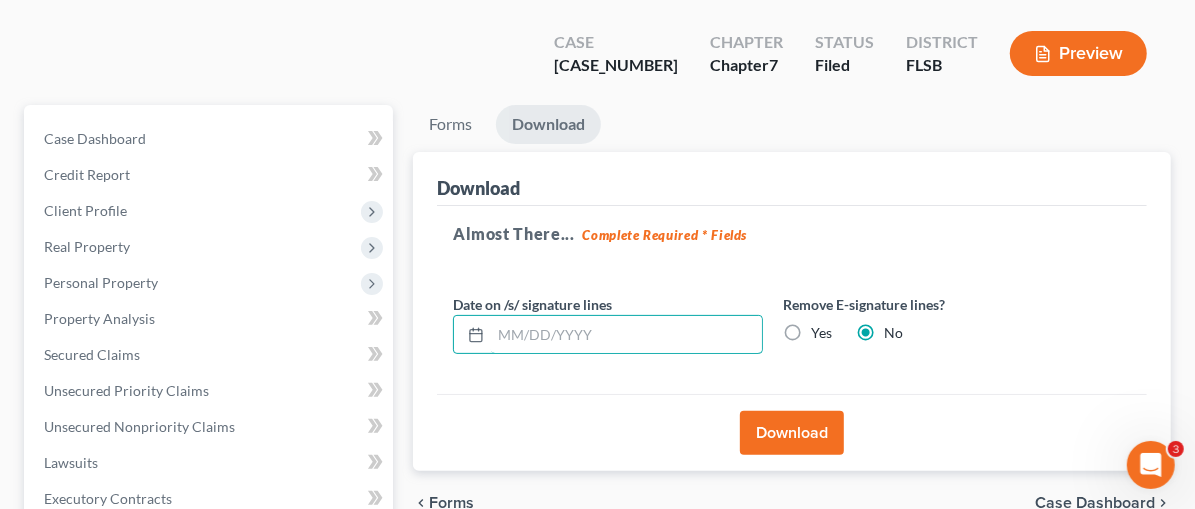 type 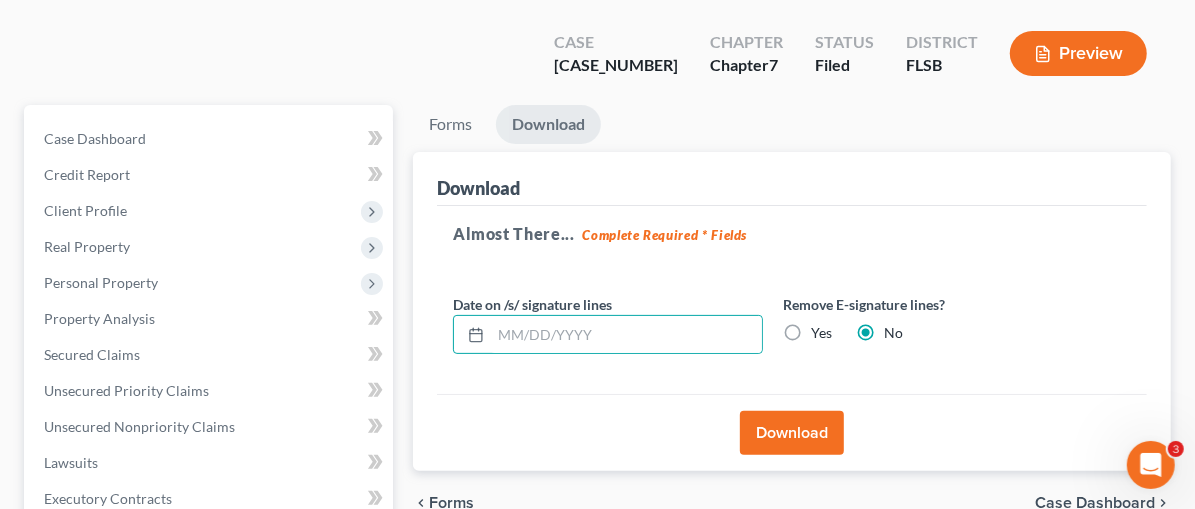 click on "Download" at bounding box center (792, 433) 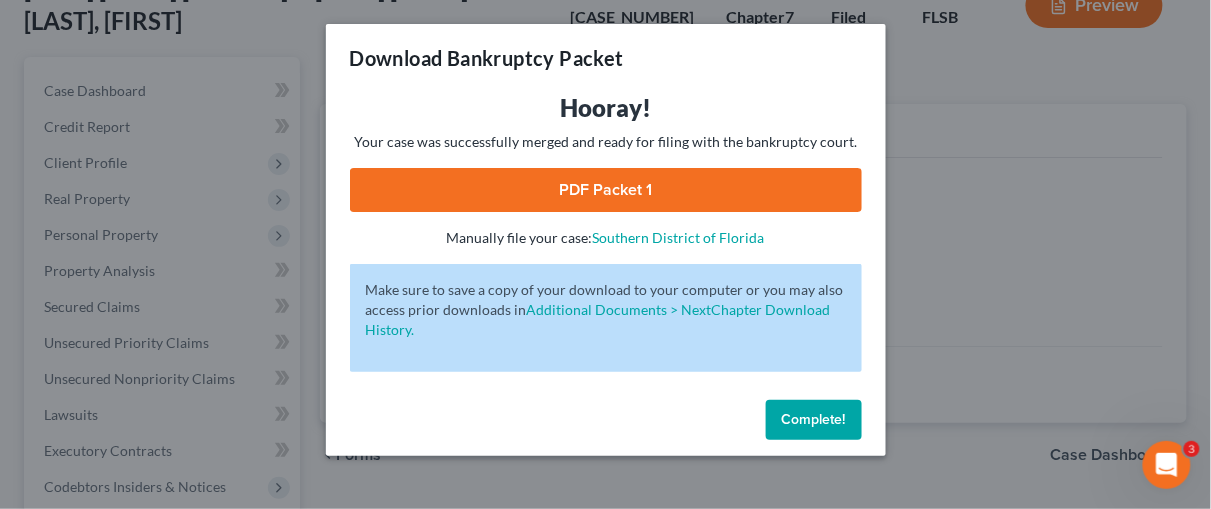 click on "Complete!" at bounding box center [814, 419] 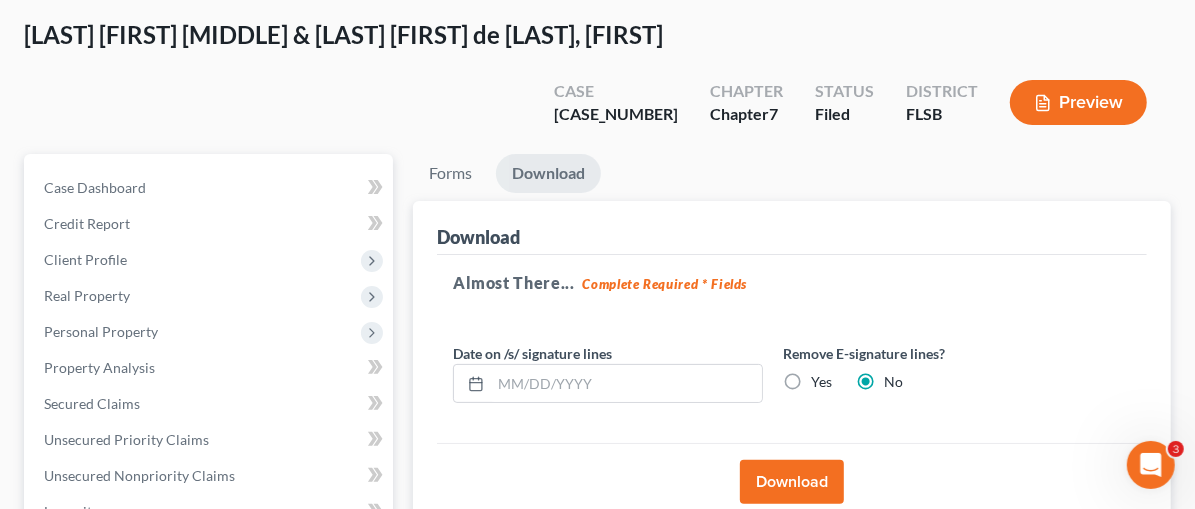scroll, scrollTop: 121, scrollLeft: 0, axis: vertical 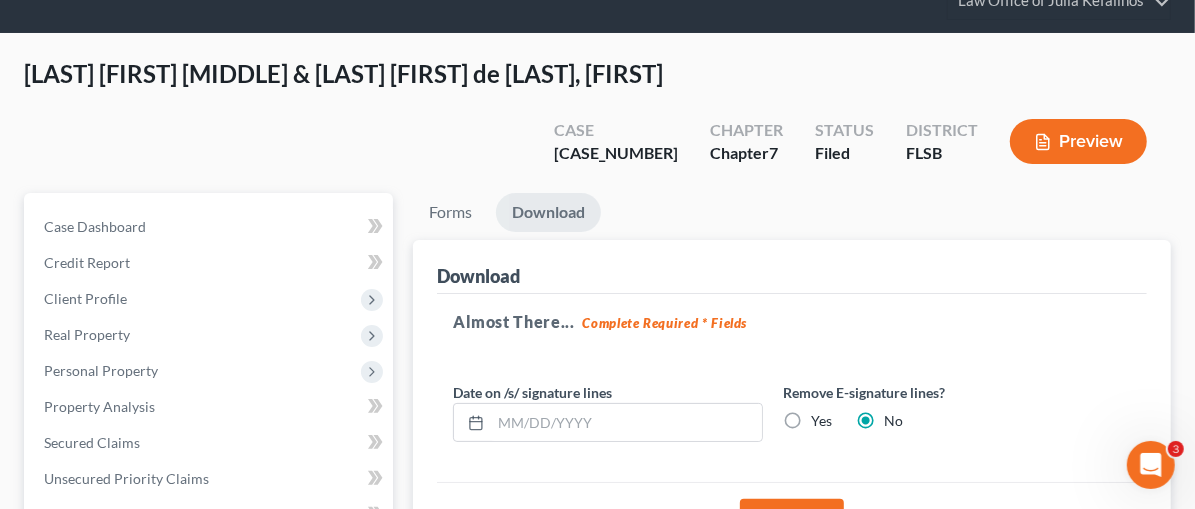 click on "Download" at bounding box center [792, 521] 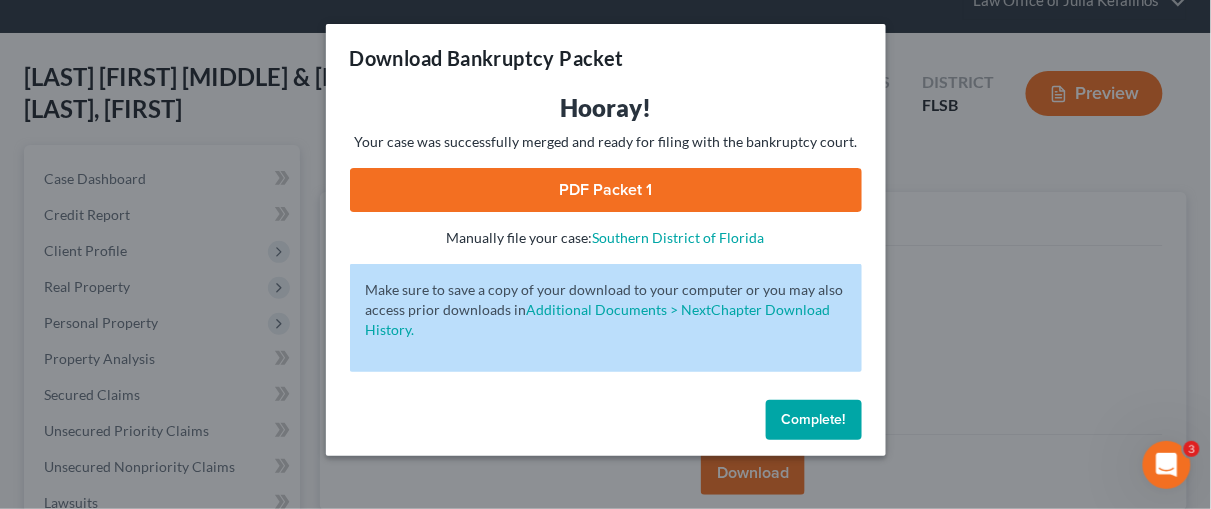click on "PDF Packet 1" at bounding box center (606, 190) 